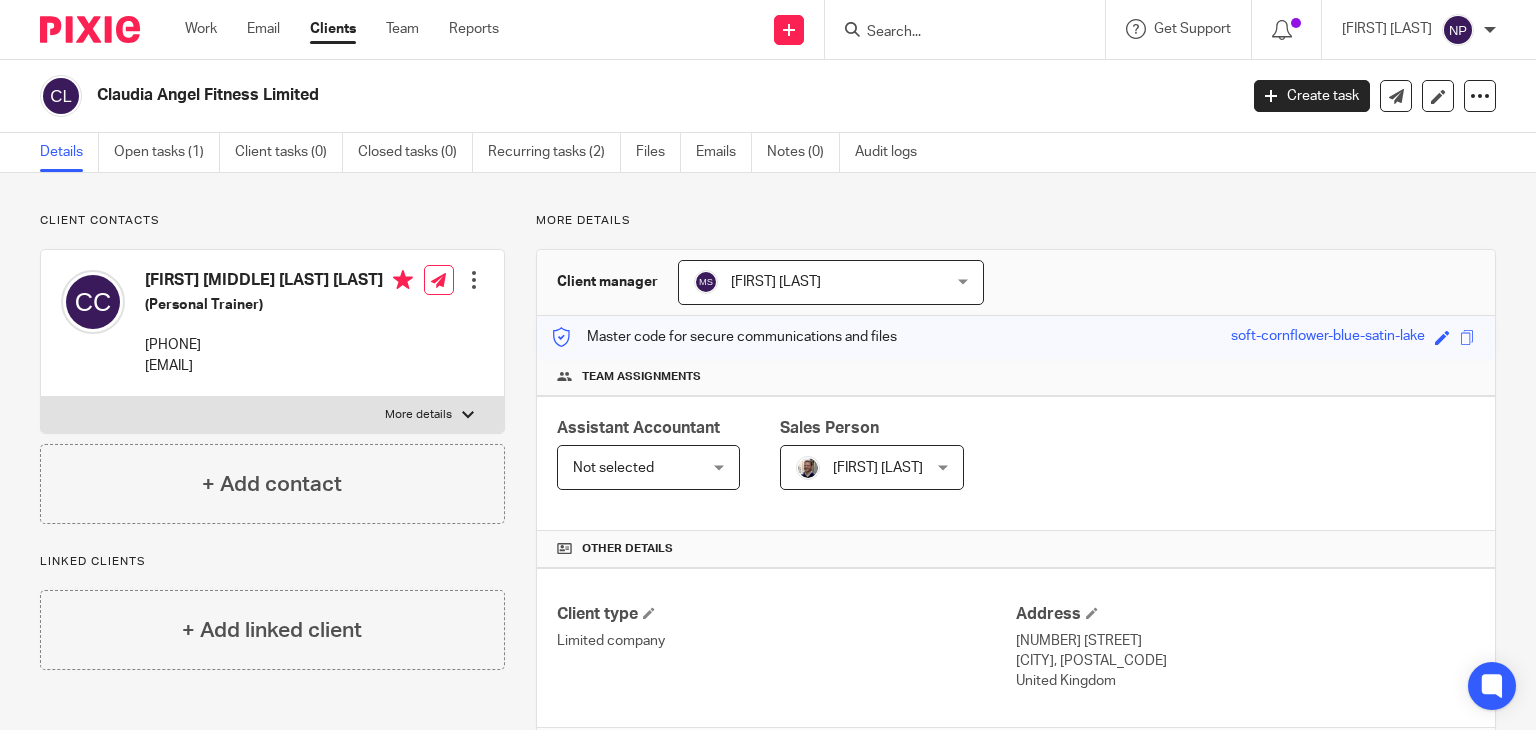 scroll, scrollTop: 0, scrollLeft: 0, axis: both 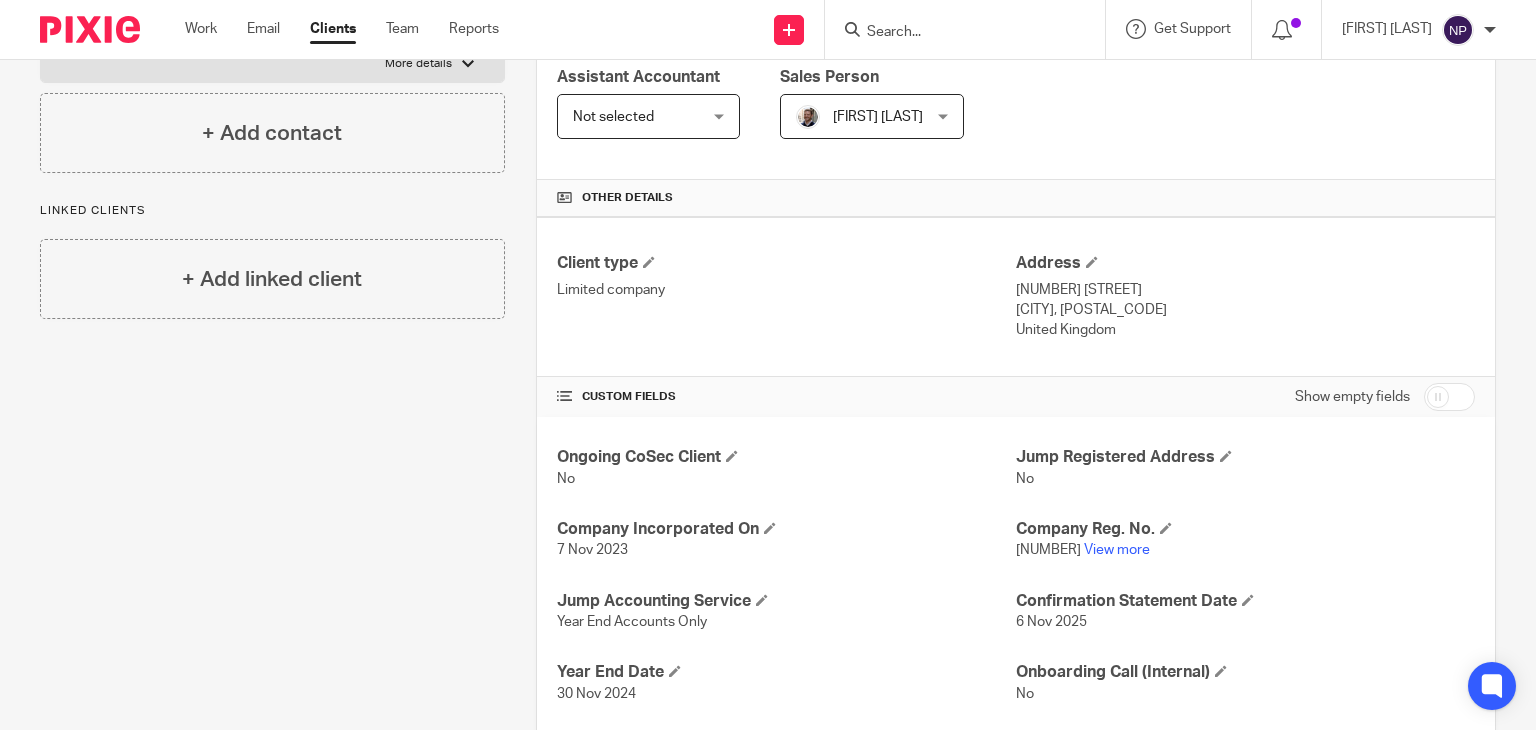 click at bounding box center [955, 33] 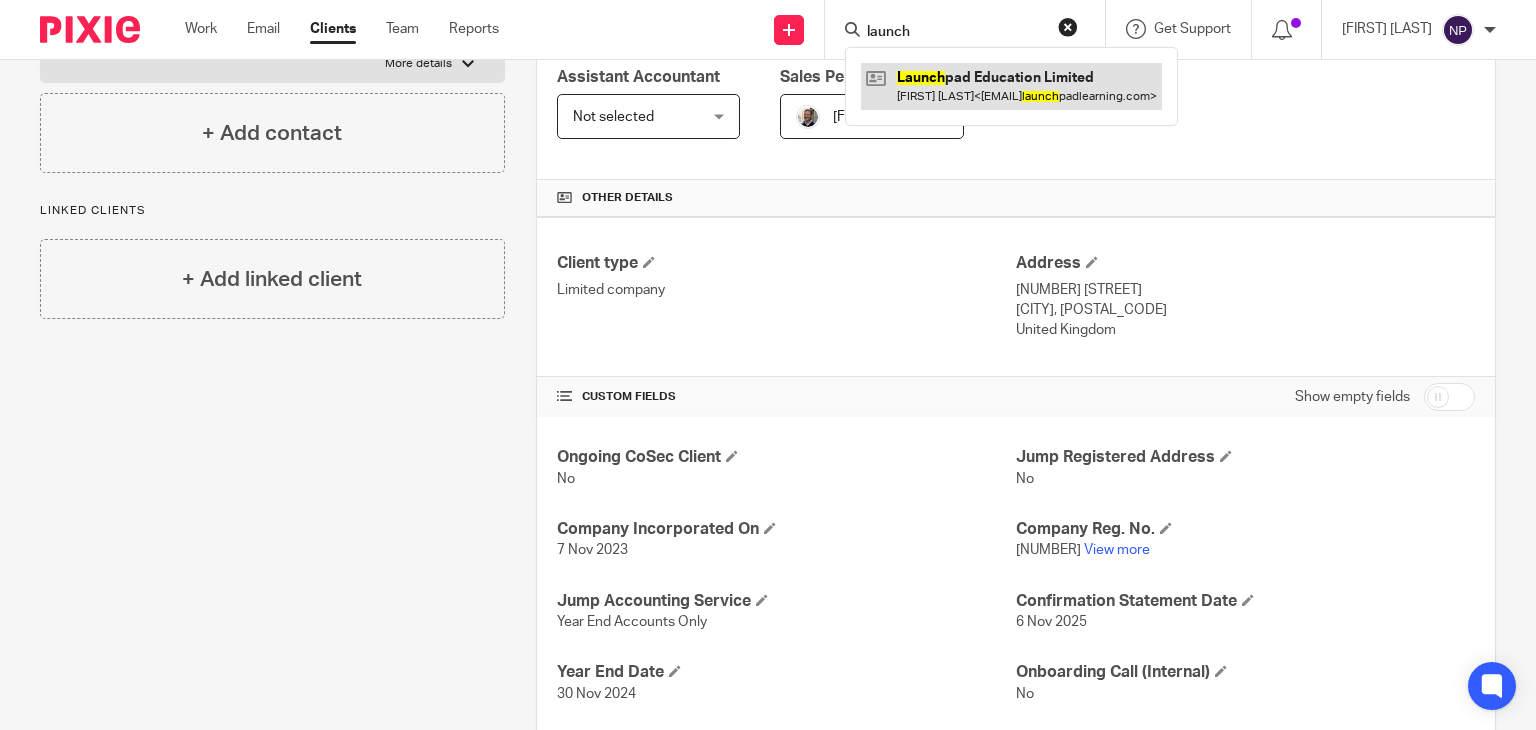type on "launch" 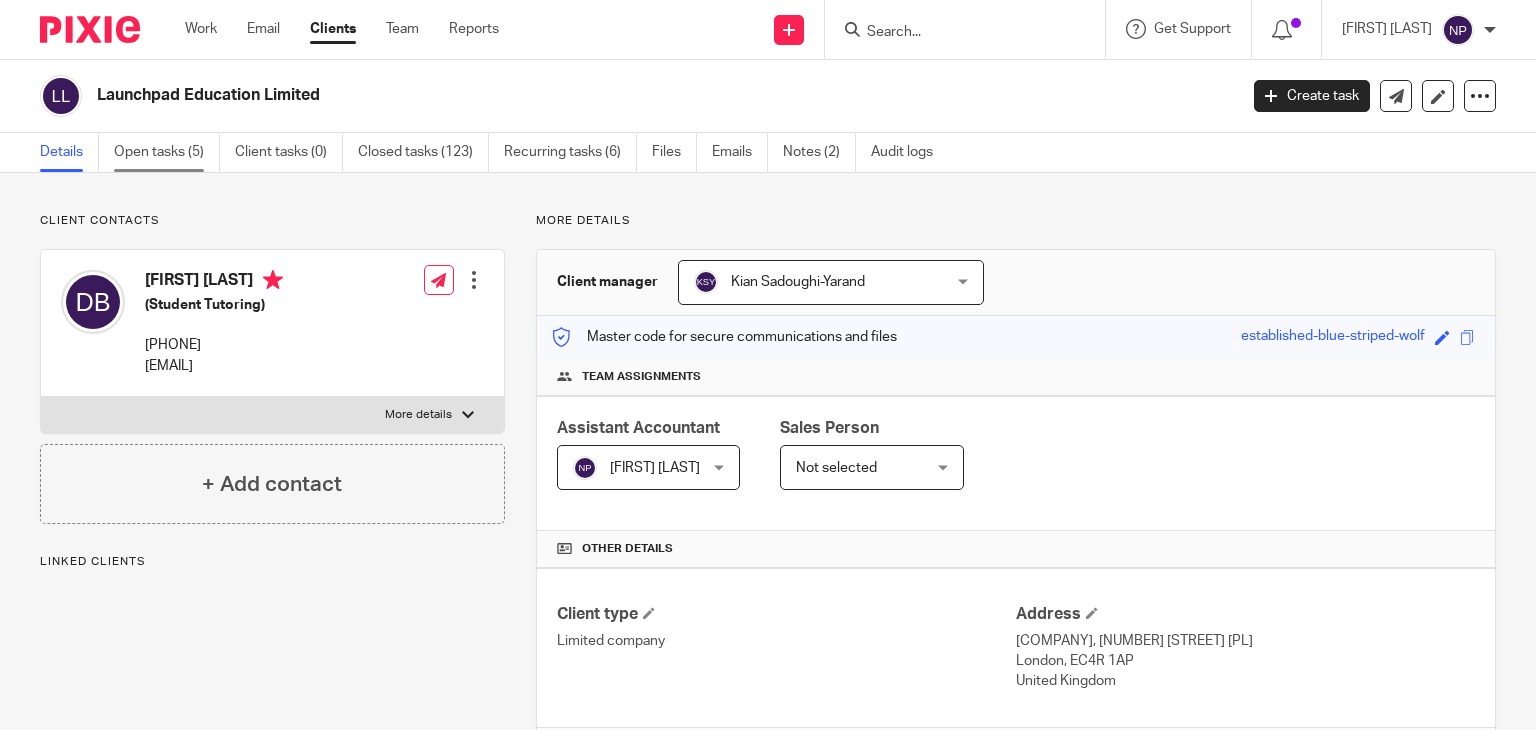 scroll, scrollTop: 0, scrollLeft: 0, axis: both 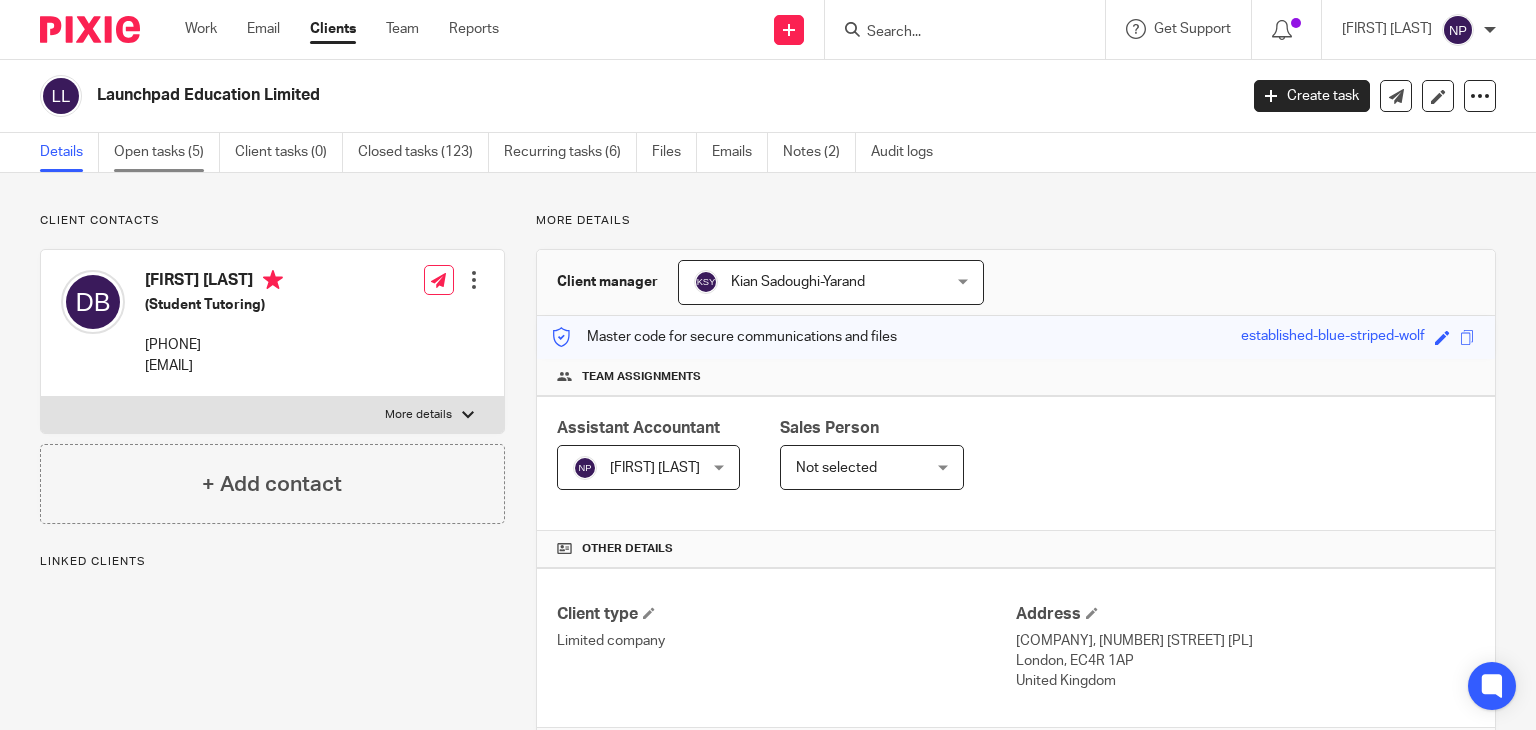 click on "Open tasks (5)" at bounding box center [167, 152] 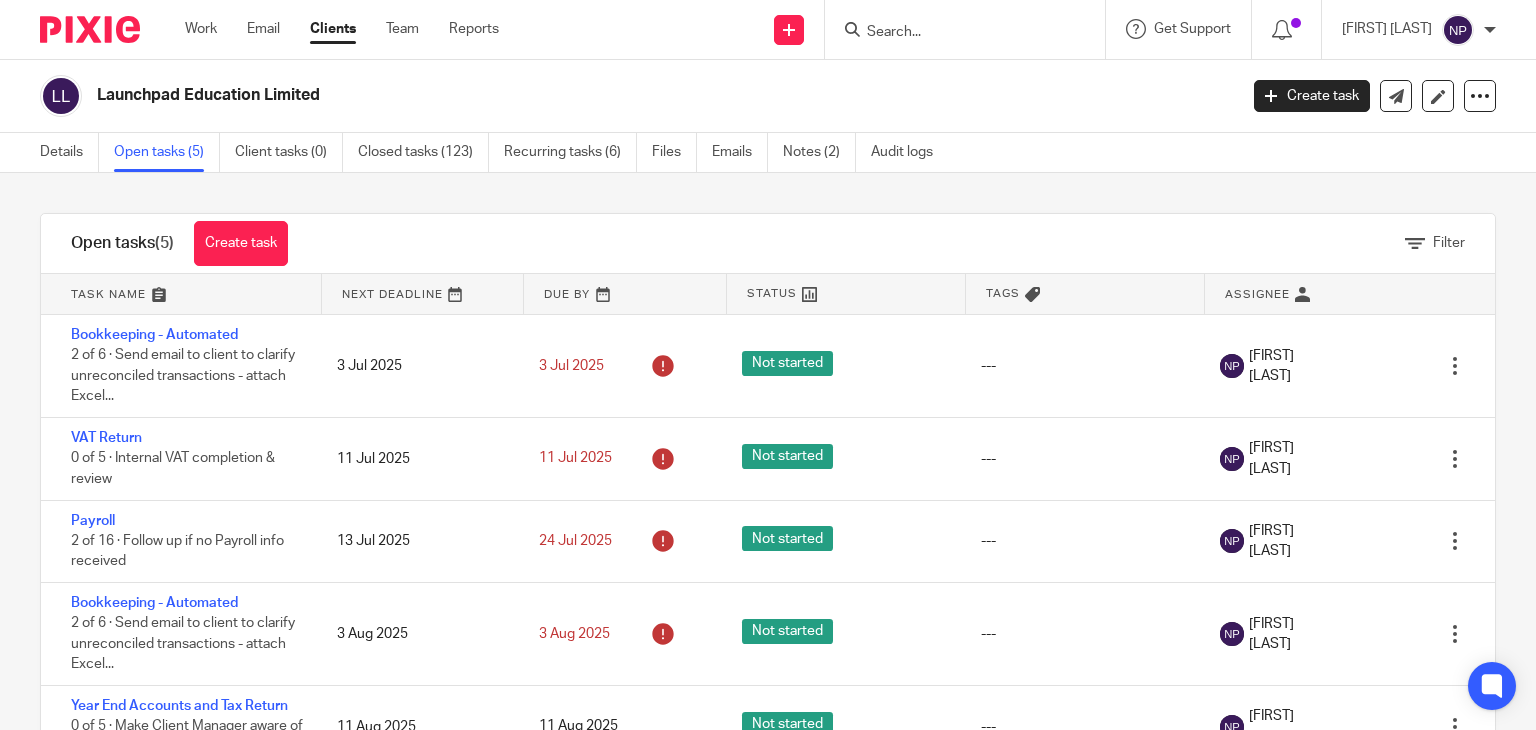 scroll, scrollTop: 0, scrollLeft: 0, axis: both 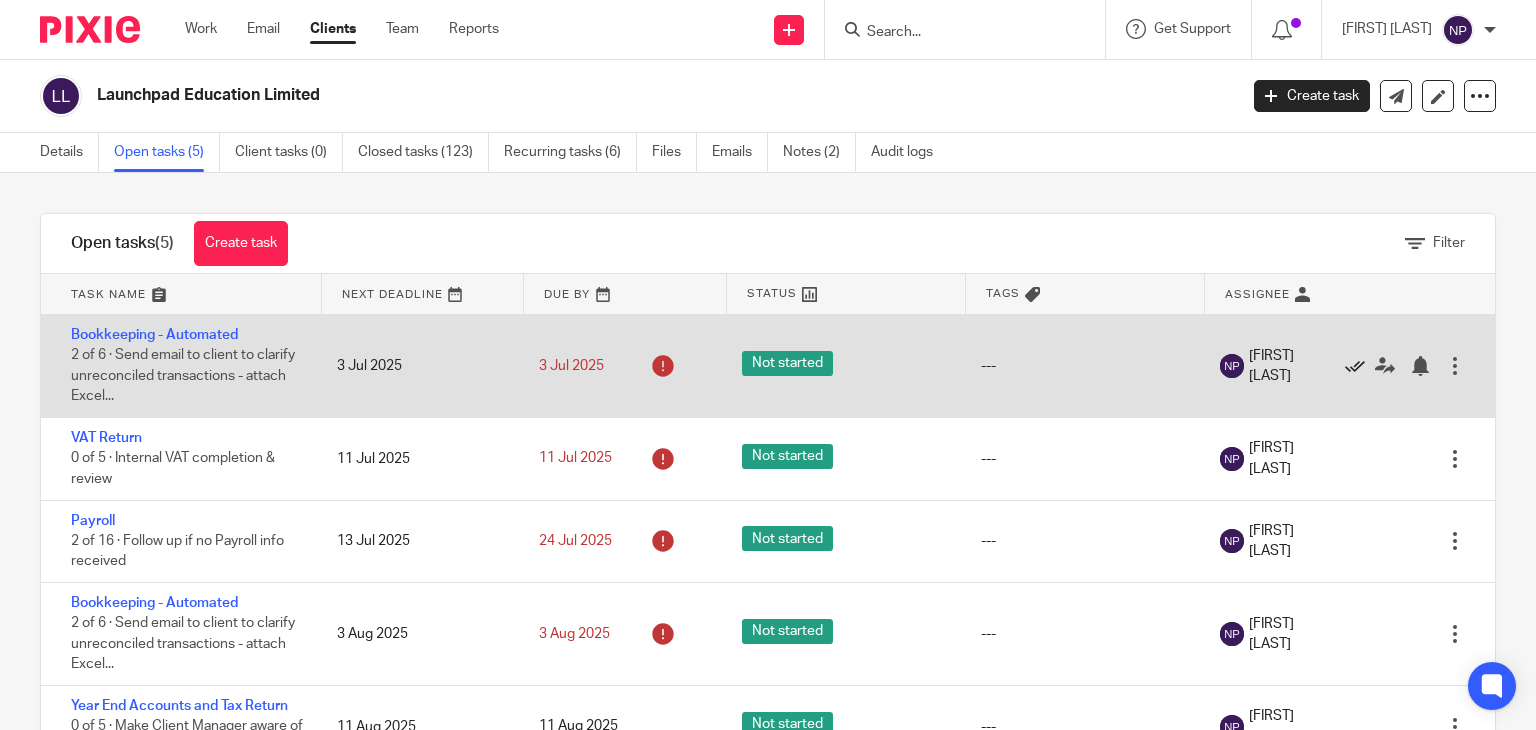 click at bounding box center (1355, 366) 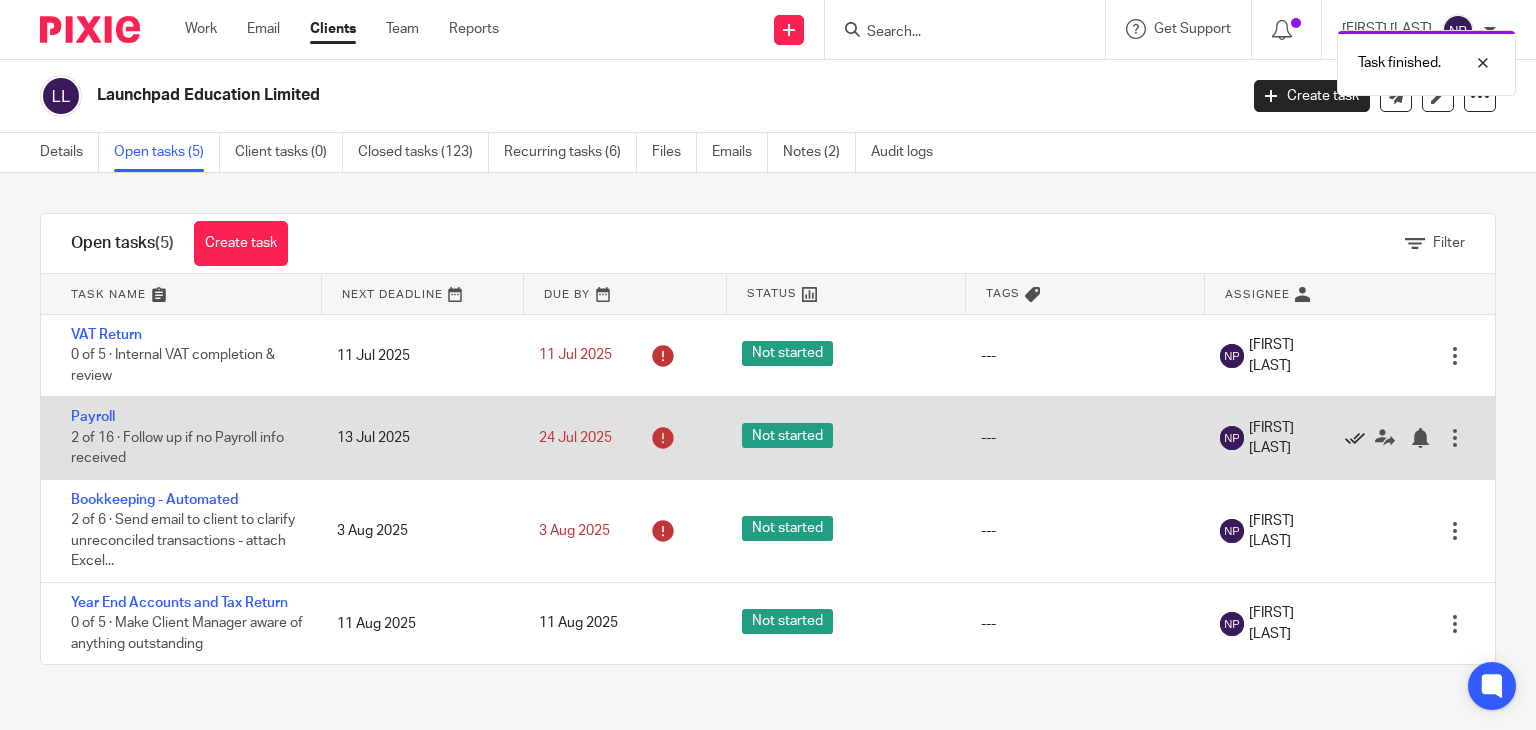 click at bounding box center [1355, 438] 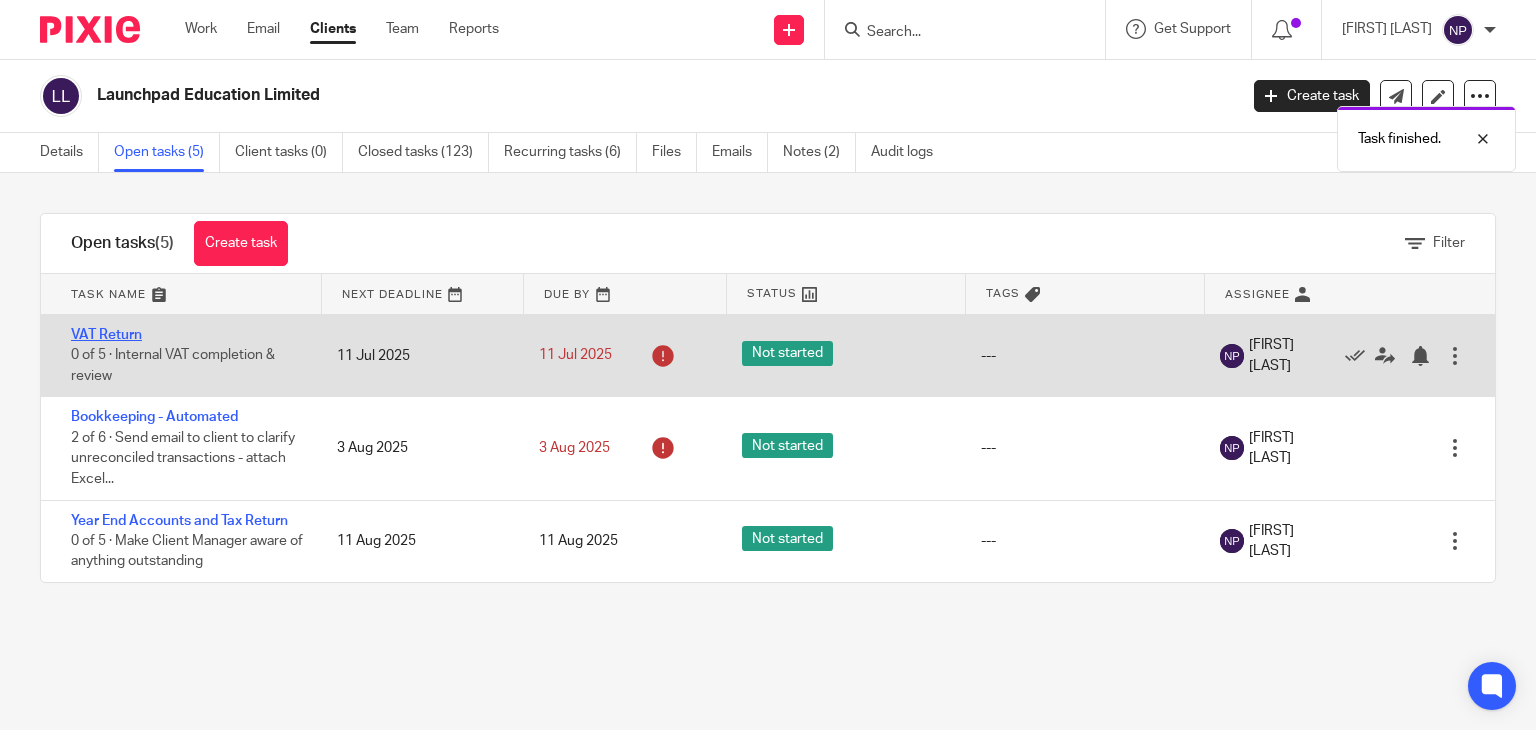 click on "VAT Return" at bounding box center (106, 335) 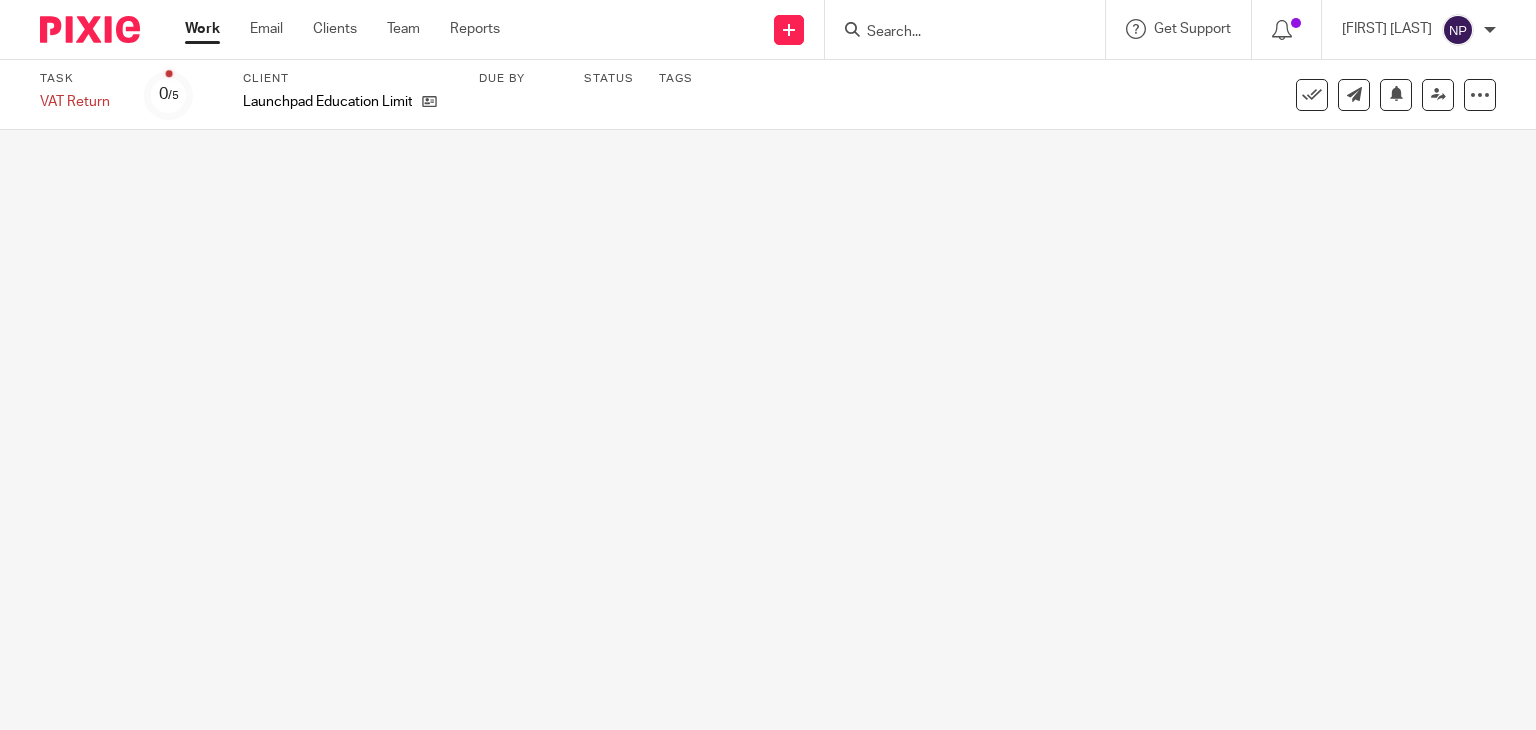 scroll, scrollTop: 0, scrollLeft: 0, axis: both 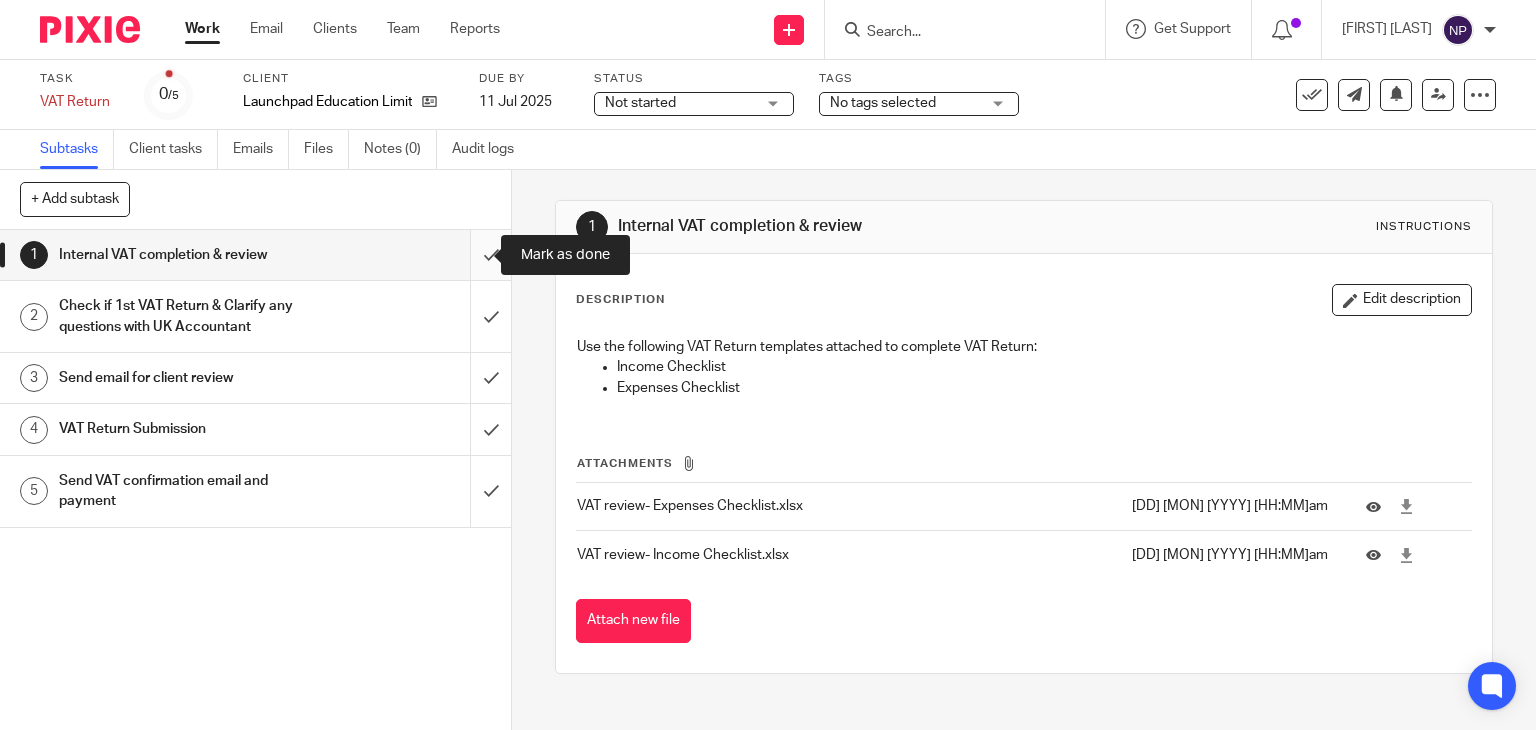 click at bounding box center [255, 255] 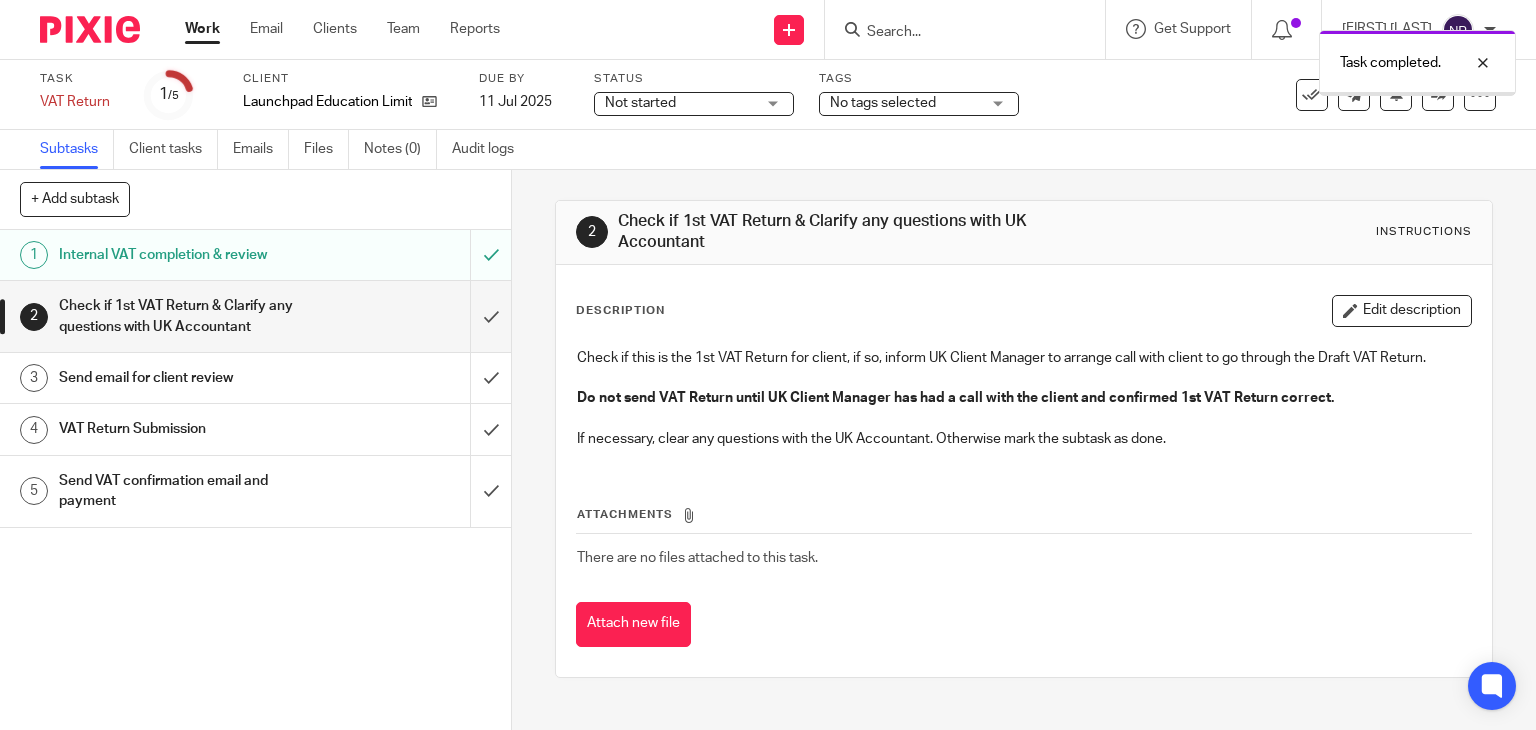 click at bounding box center (255, 316) 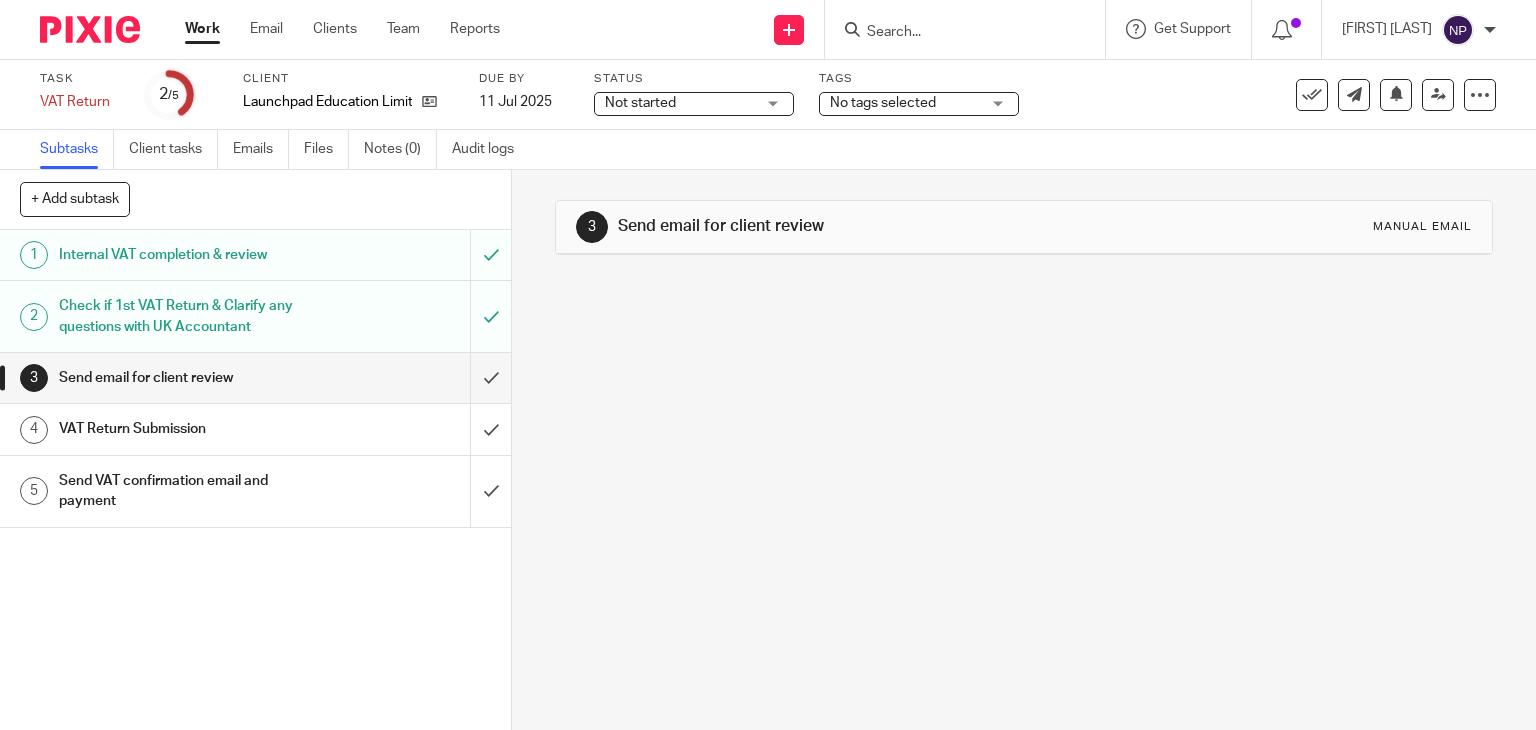 scroll, scrollTop: 0, scrollLeft: 0, axis: both 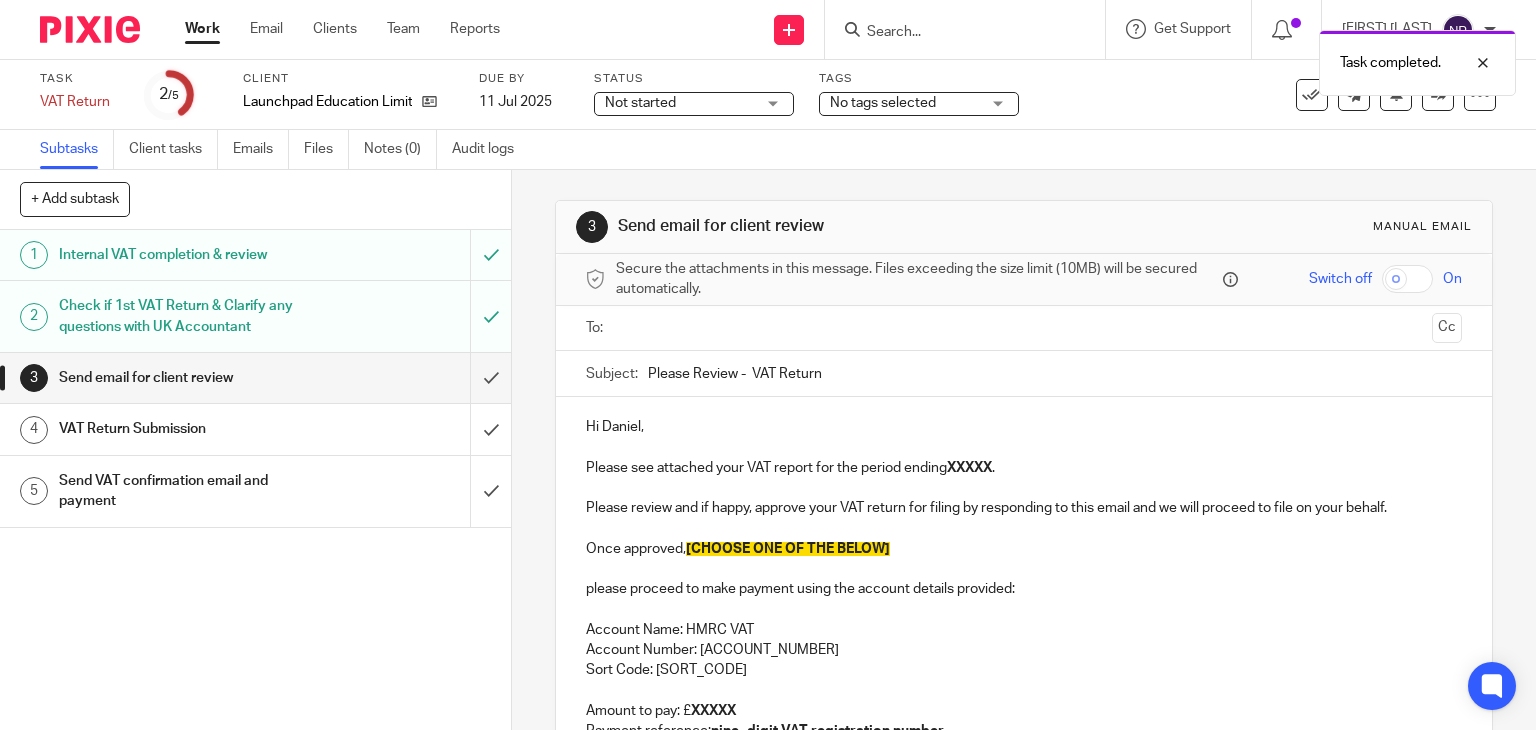 click at bounding box center [1023, 328] 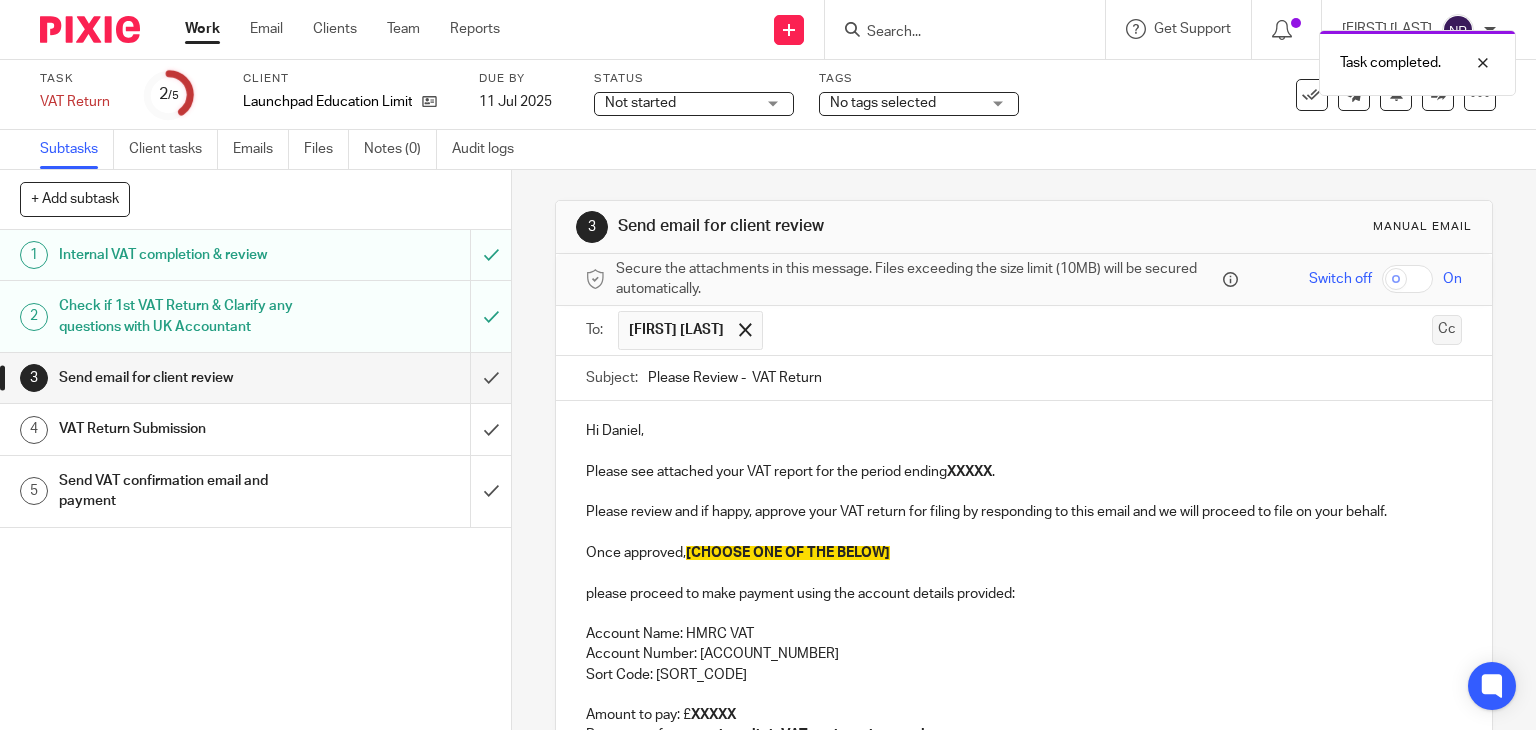 click on "Cc" at bounding box center (1447, 330) 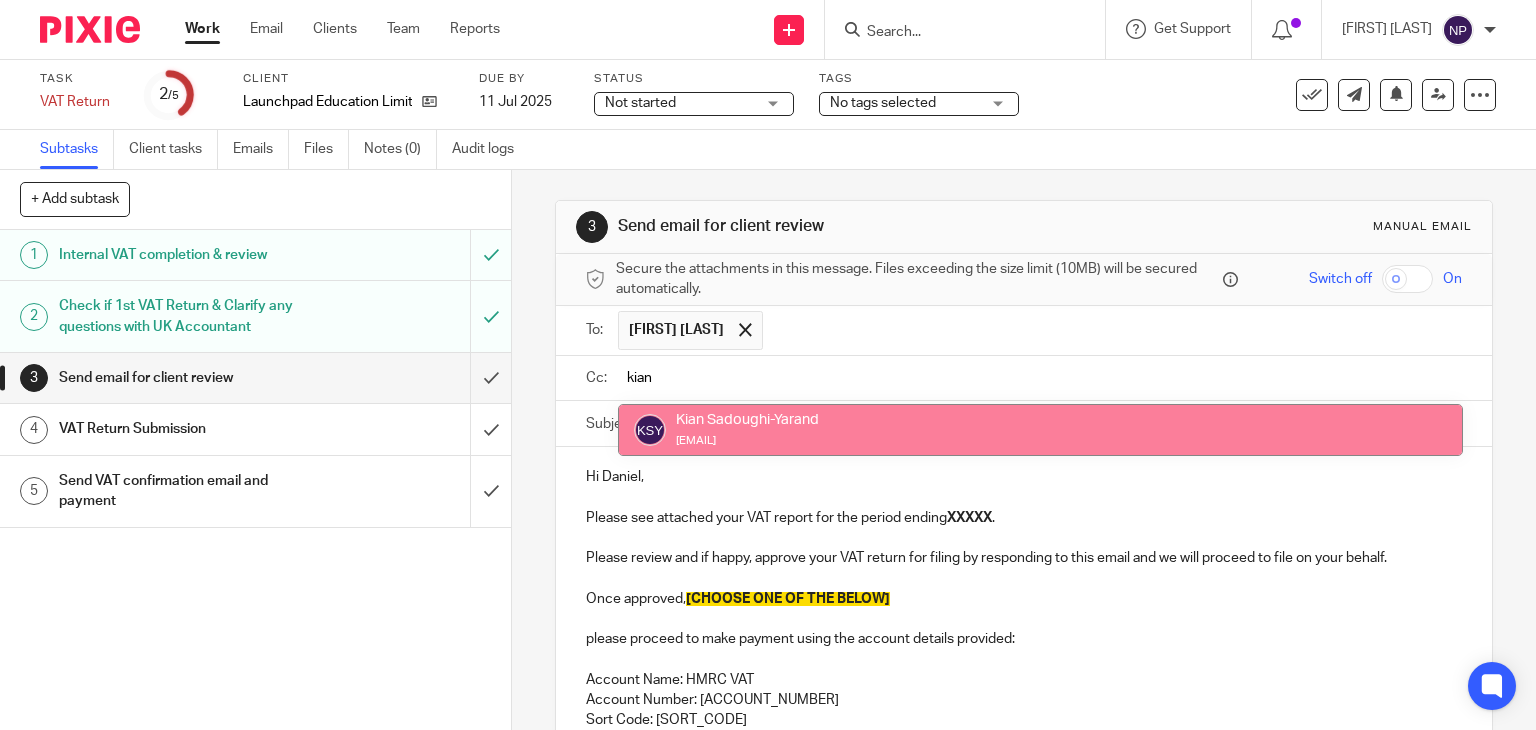 type on "kian" 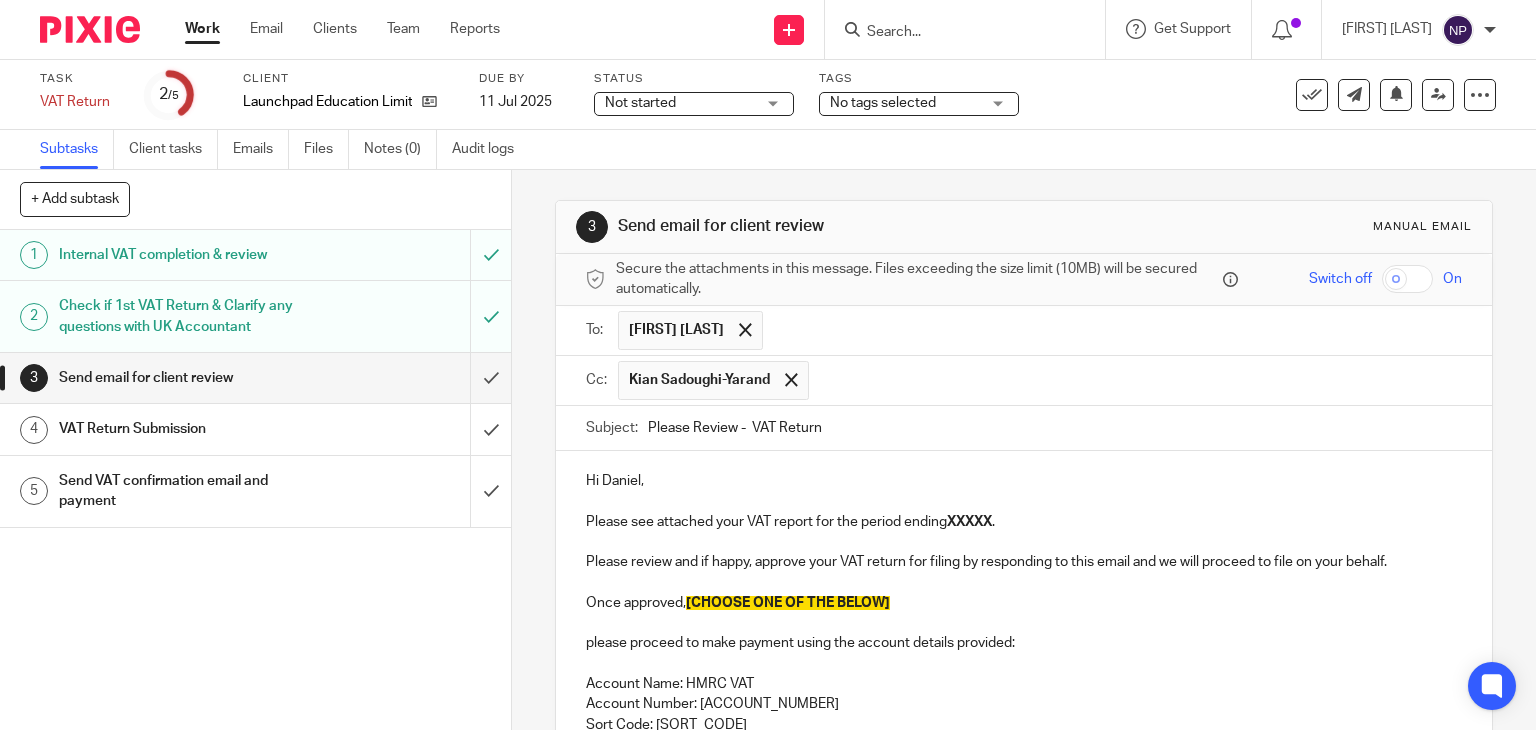 click on "Please Review -  VAT Return" at bounding box center (1055, 428) 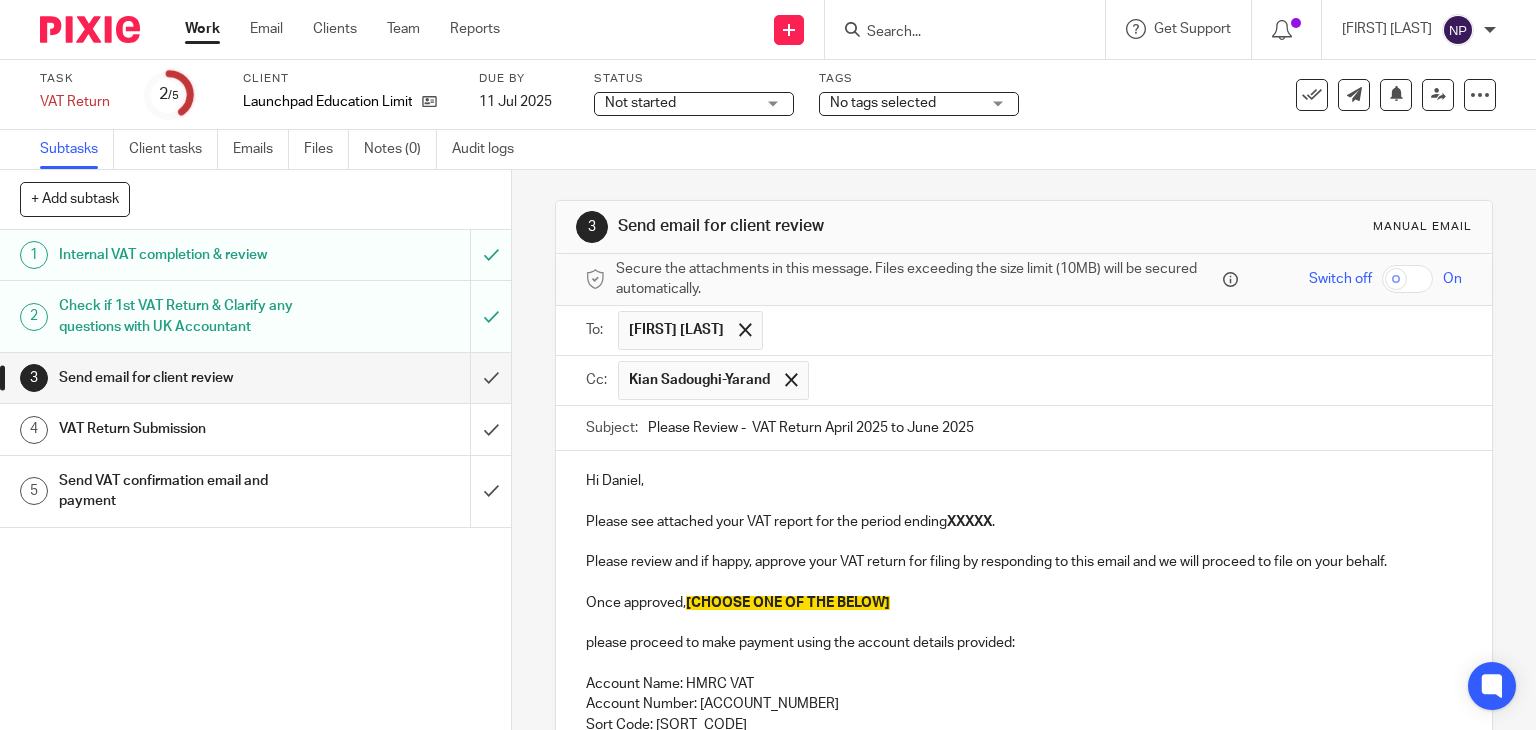 drag, startPoint x: 817, startPoint y: 425, endPoint x: 1001, endPoint y: 421, distance: 184.04347 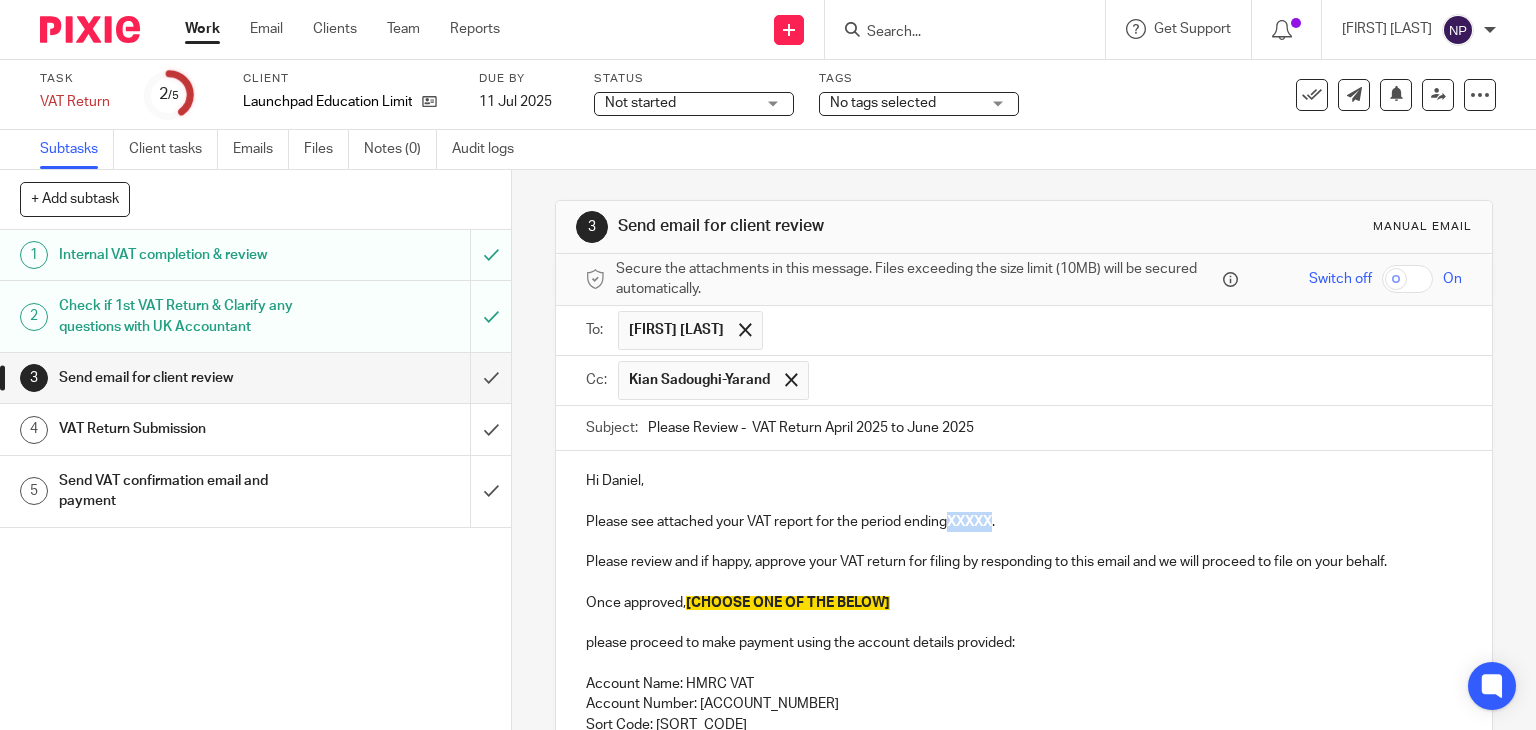 drag, startPoint x: 945, startPoint y: 522, endPoint x: 995, endPoint y: 525, distance: 50.08992 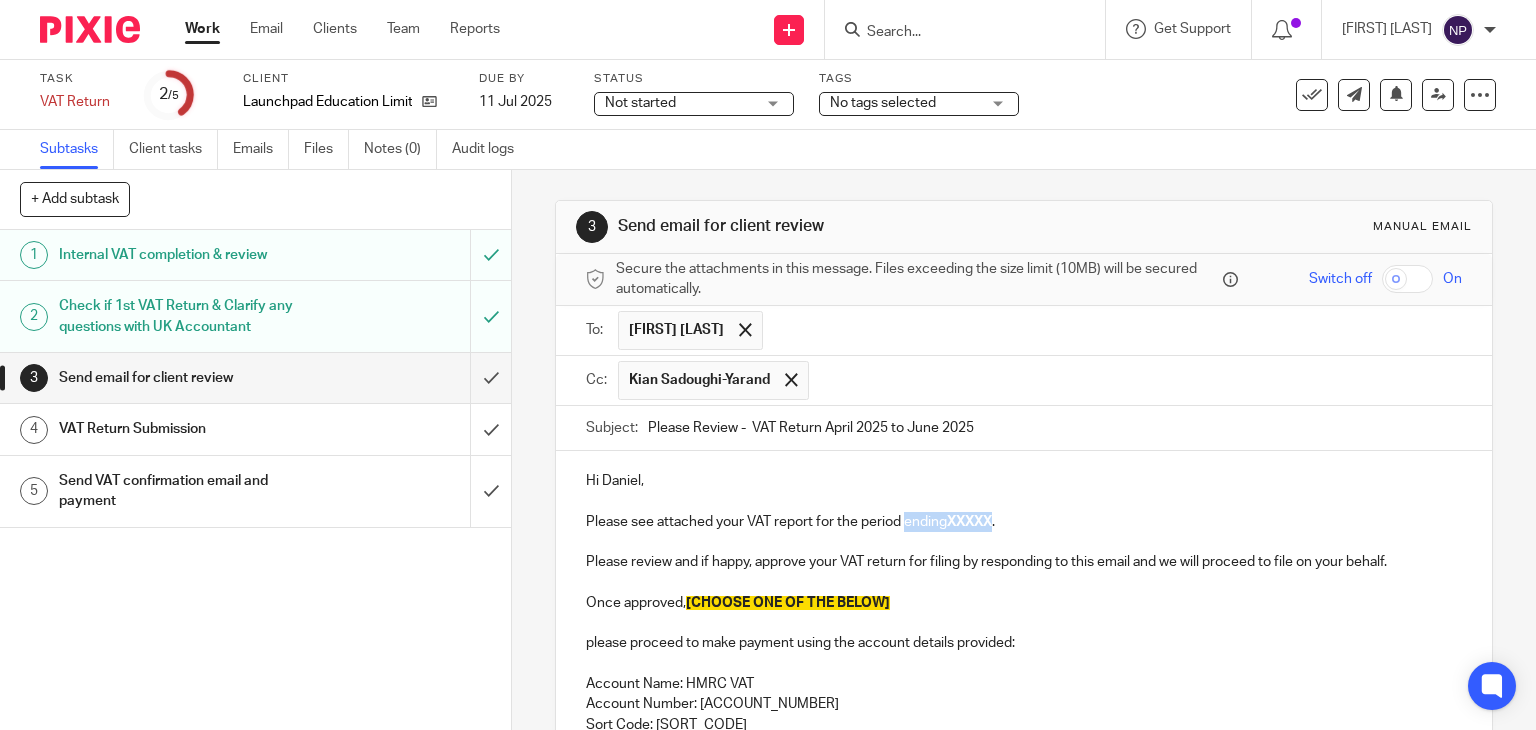drag, startPoint x: 900, startPoint y: 521, endPoint x: 995, endPoint y: 521, distance: 95 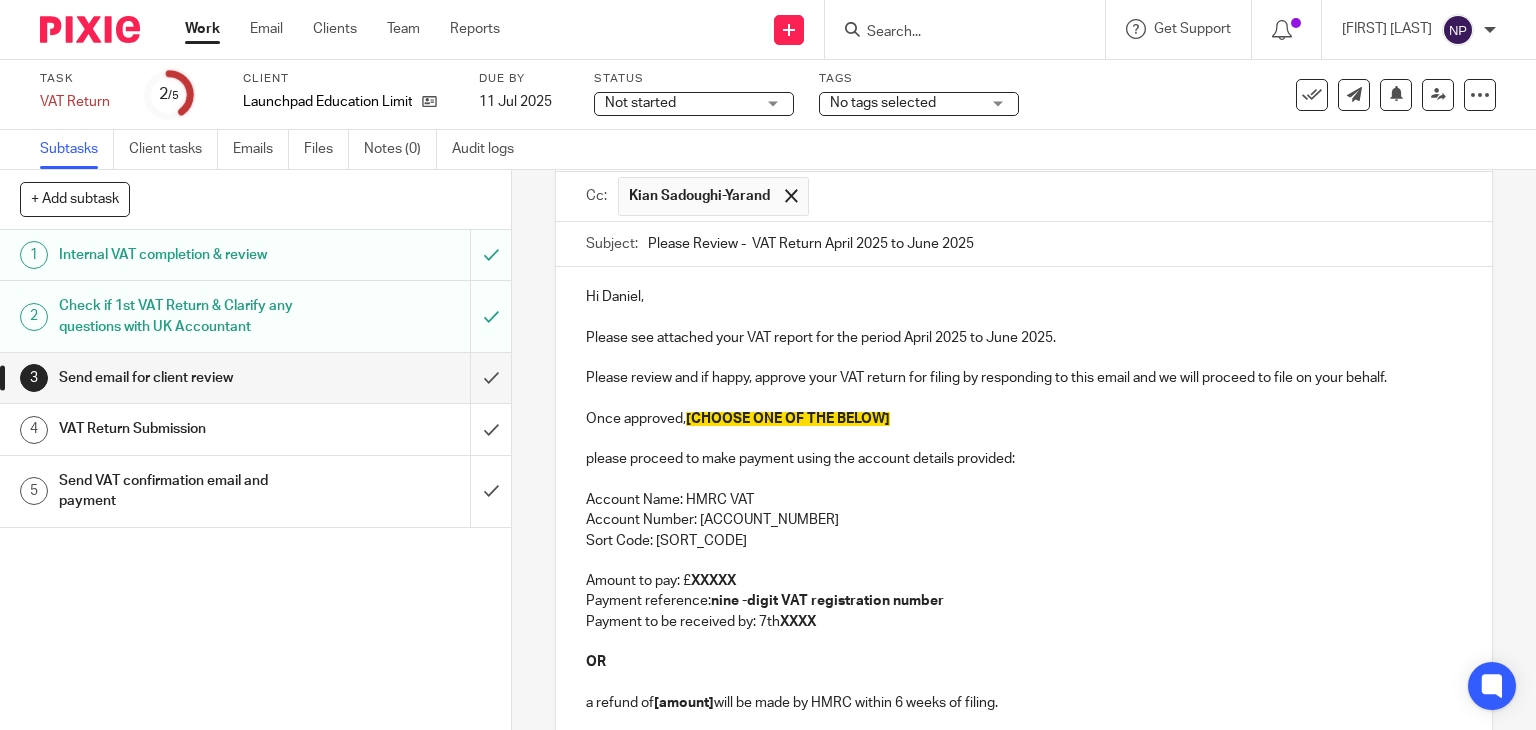 scroll, scrollTop: 215, scrollLeft: 0, axis: vertical 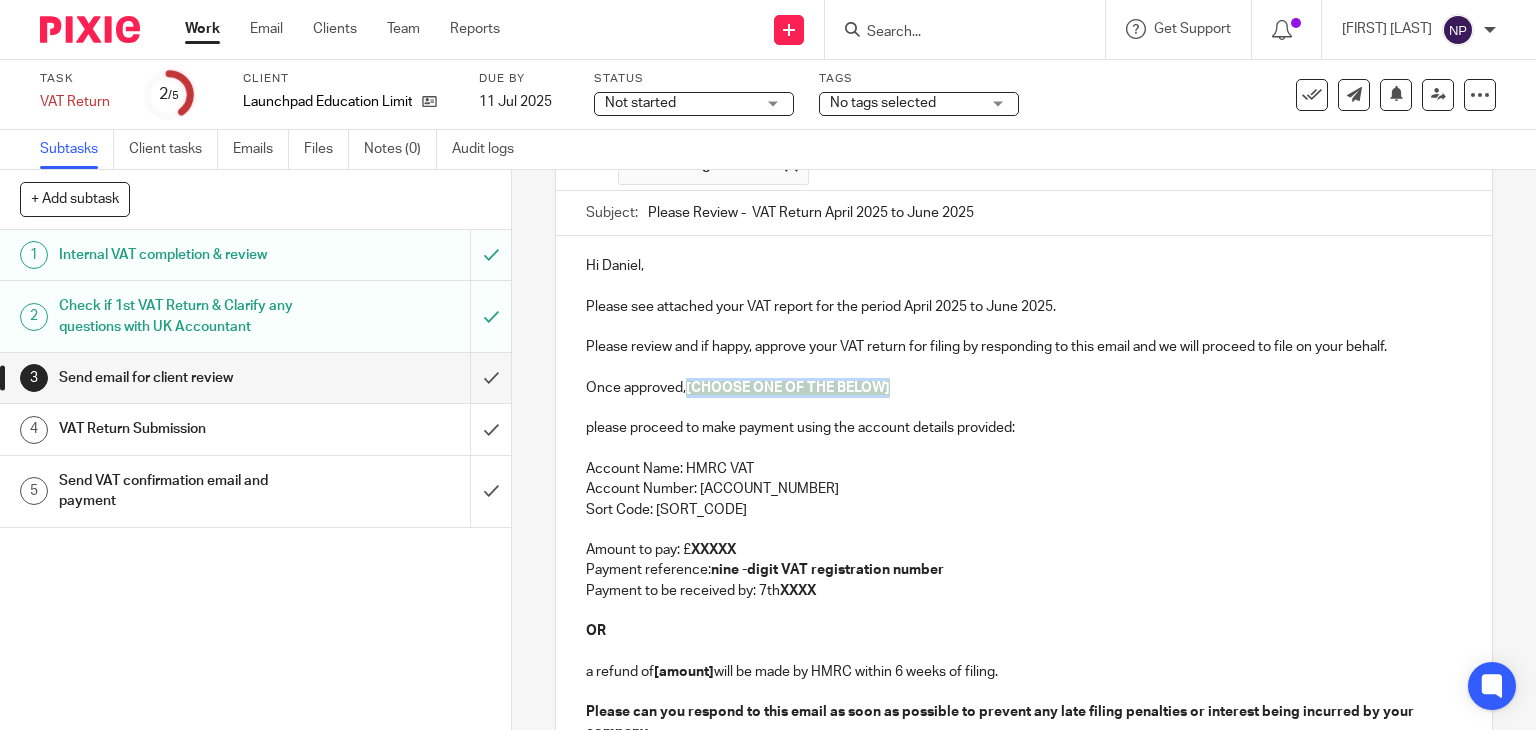 drag, startPoint x: 683, startPoint y: 382, endPoint x: 975, endPoint y: 385, distance: 292.0154 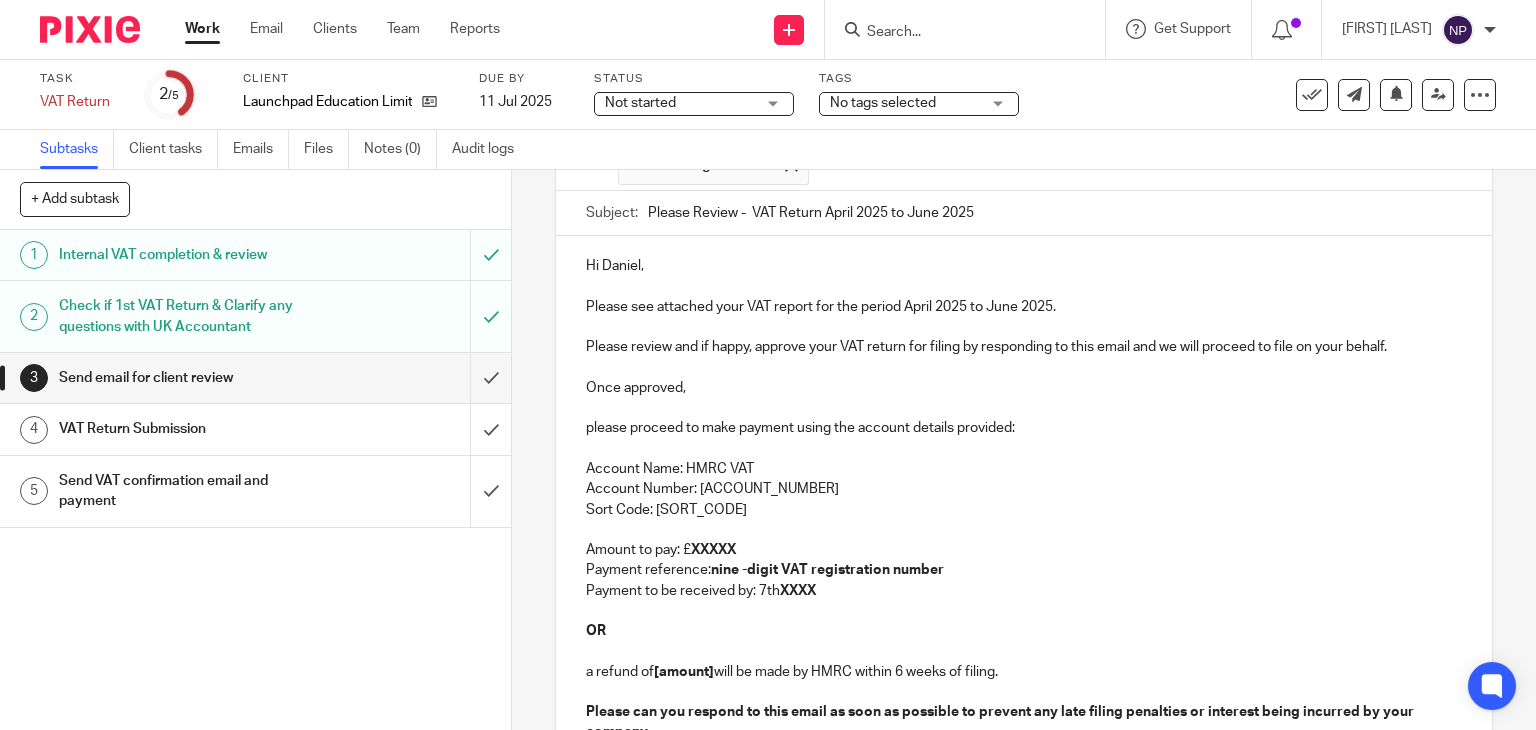 click on "Once approved,  please proceed to make payment using the account details provided:" at bounding box center (1024, 418) 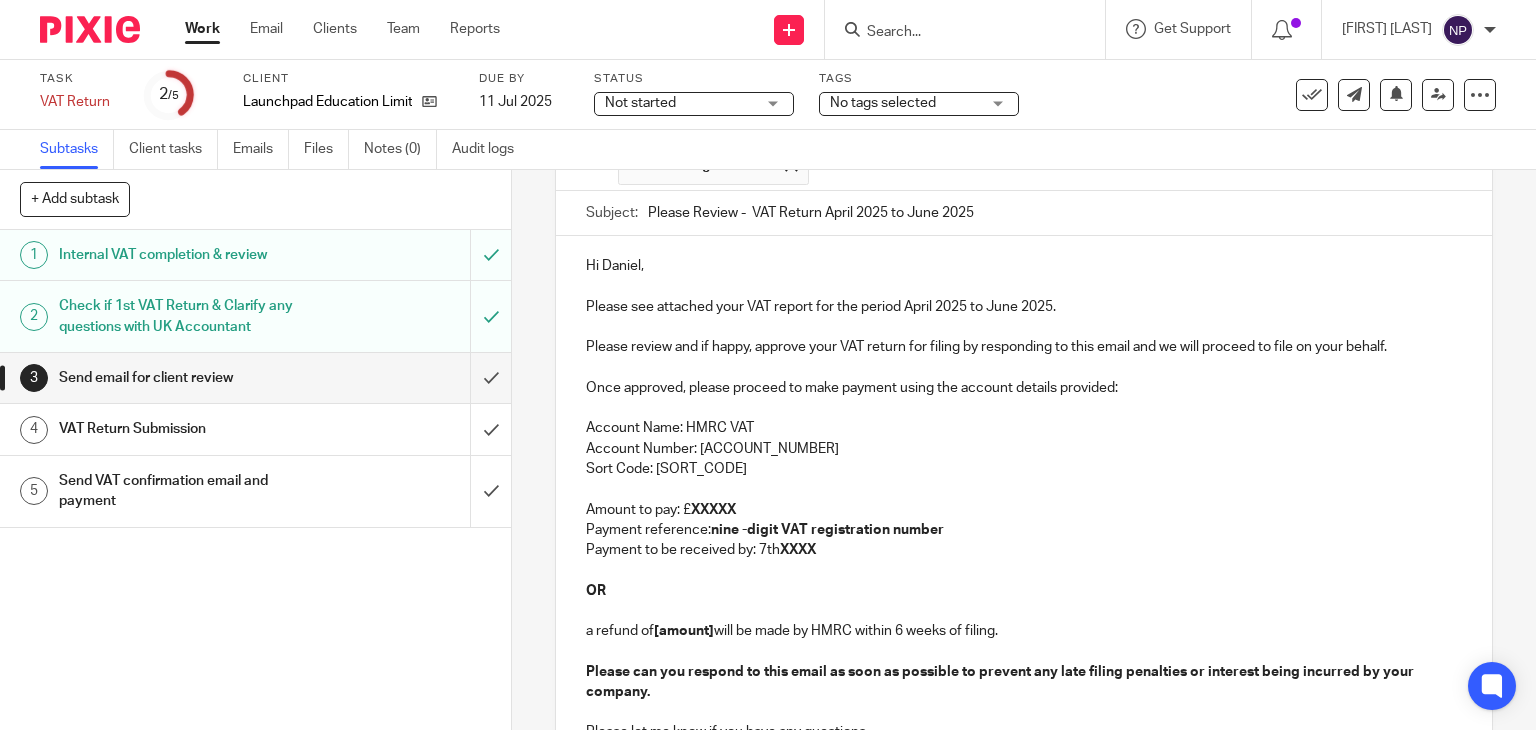 scroll, scrollTop: 459, scrollLeft: 0, axis: vertical 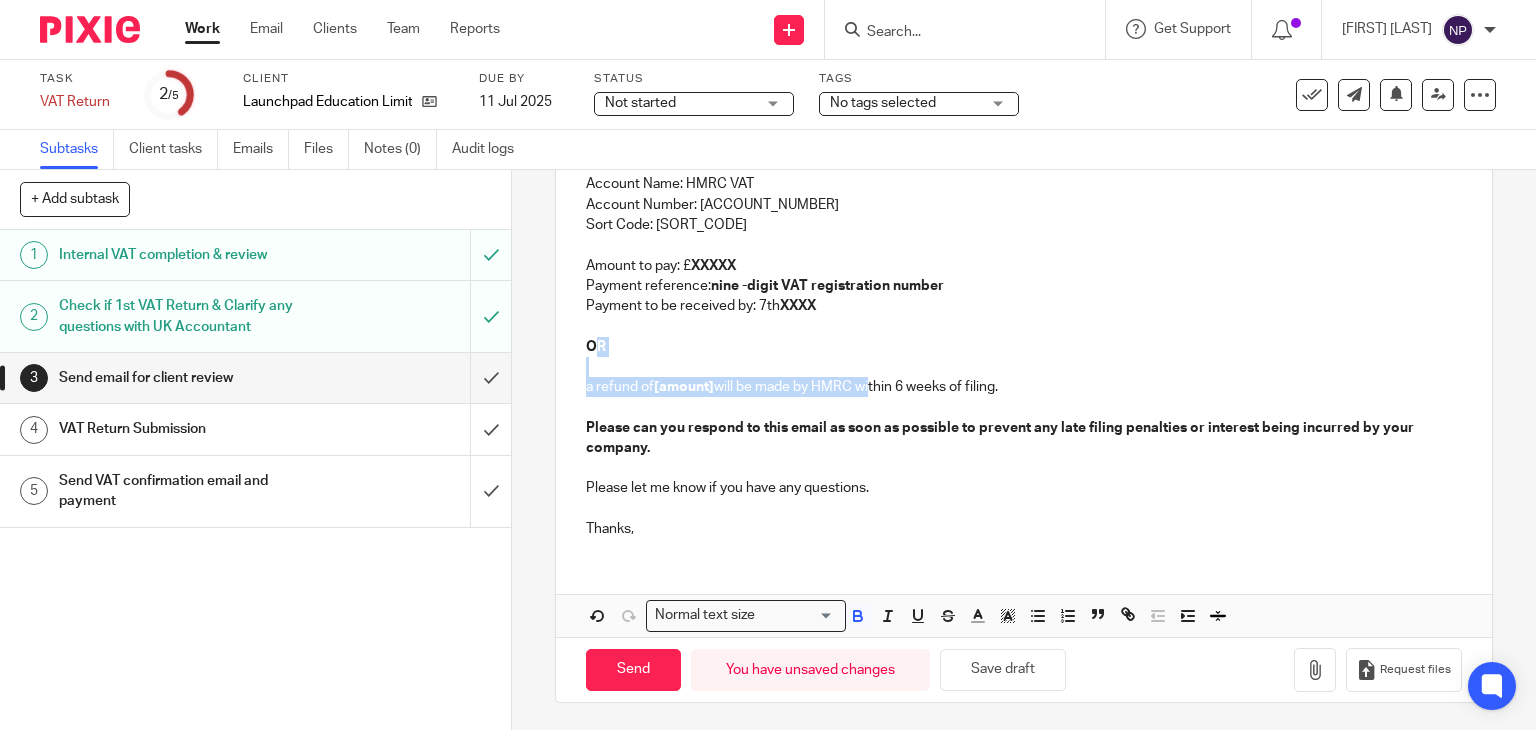 drag, startPoint x: 584, startPoint y: 341, endPoint x: 862, endPoint y: 393, distance: 282.8215 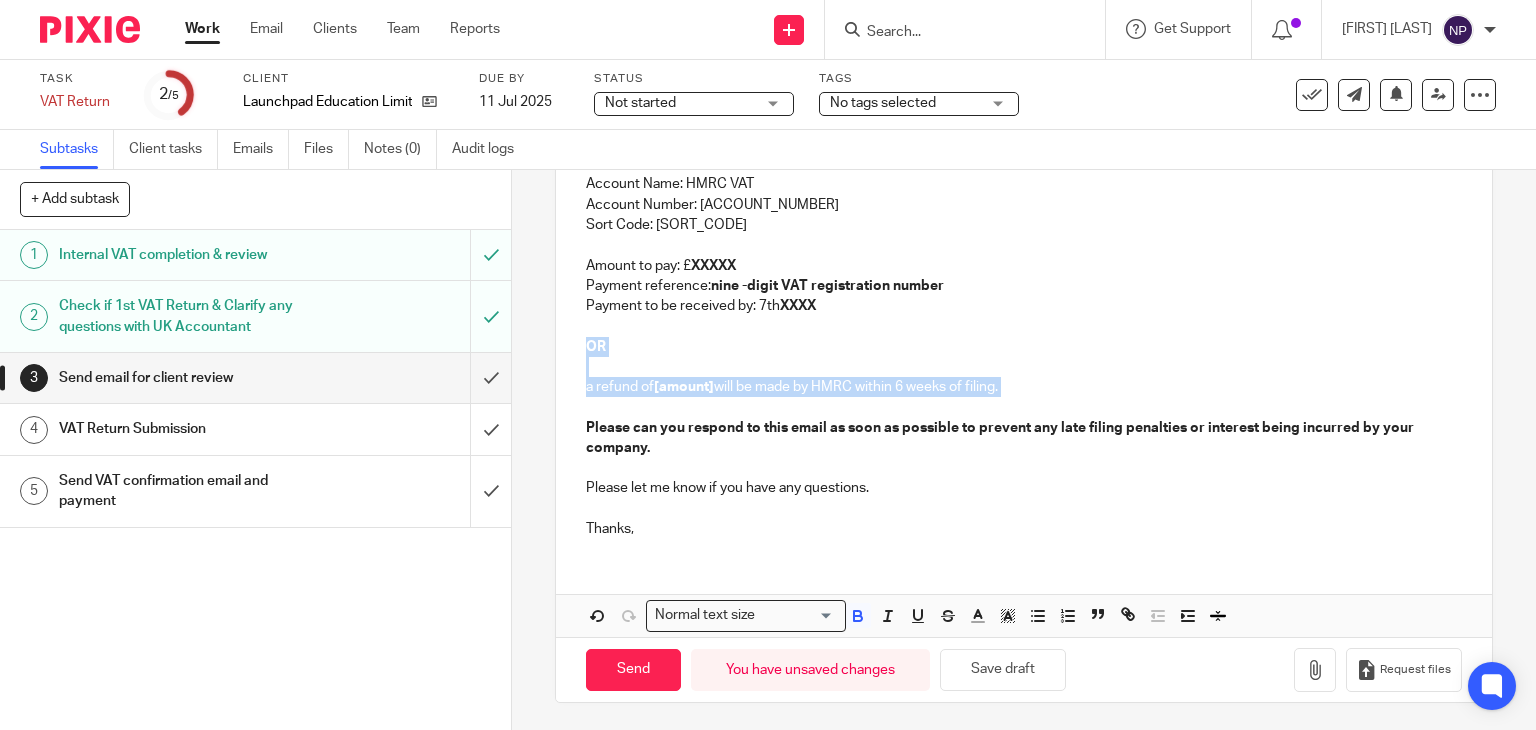drag, startPoint x: 574, startPoint y: 342, endPoint x: 1074, endPoint y: 413, distance: 505.01584 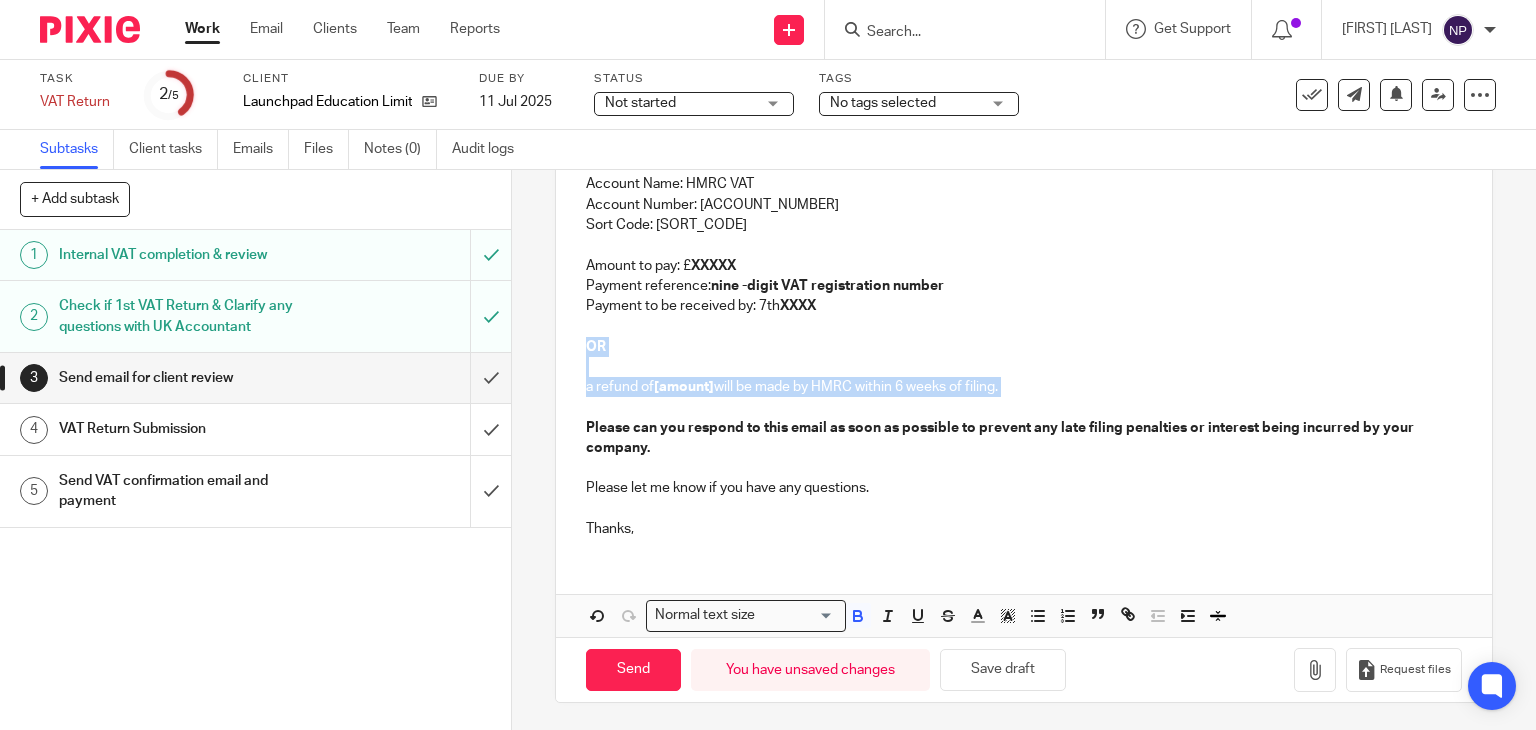click on "Hi Daniel, Please see attached your VAT report for the period April 2025 to June 2025. Please review and if happy, approve your VAT return for filing by responding to this email and we will proceed to file on your behalf. Once approved, please proceed to make payment using the account details provided: Account Name: HMRC VAT Account Number: 11963155 Sort Code: 083200 Amount to pay: £ XXXXX Payment reference:  nine -digit VAT registration number Payment to be received by: 7th  XXXX OR a refund of  [amount]  will be made by HMRC within 6 weeks of filing. Please can you respond to this email as soon as possible to prevent any late filing penalties or interest being incurred by your company. Please let me know if you have any questions. Thanks," at bounding box center (1024, 273) 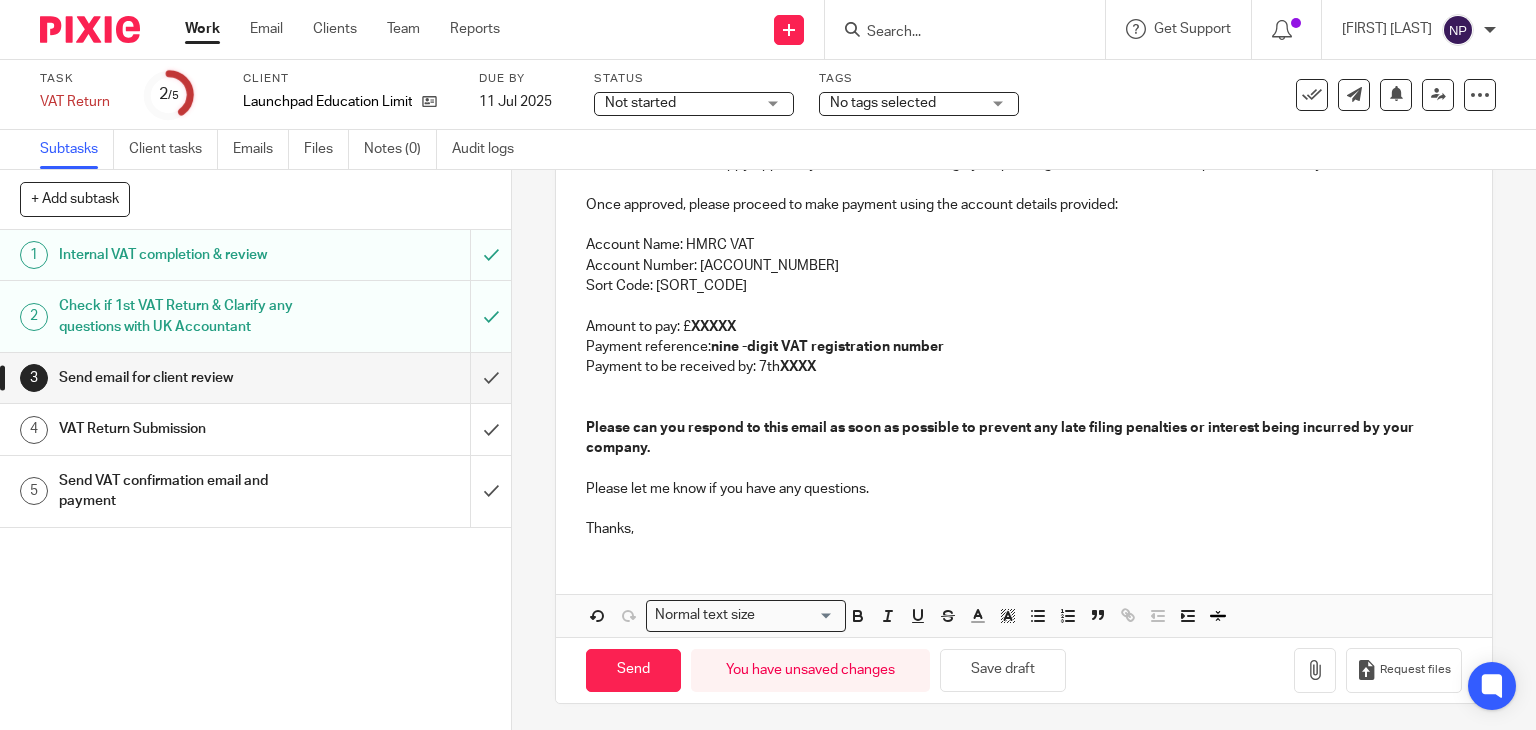 scroll, scrollTop: 378, scrollLeft: 0, axis: vertical 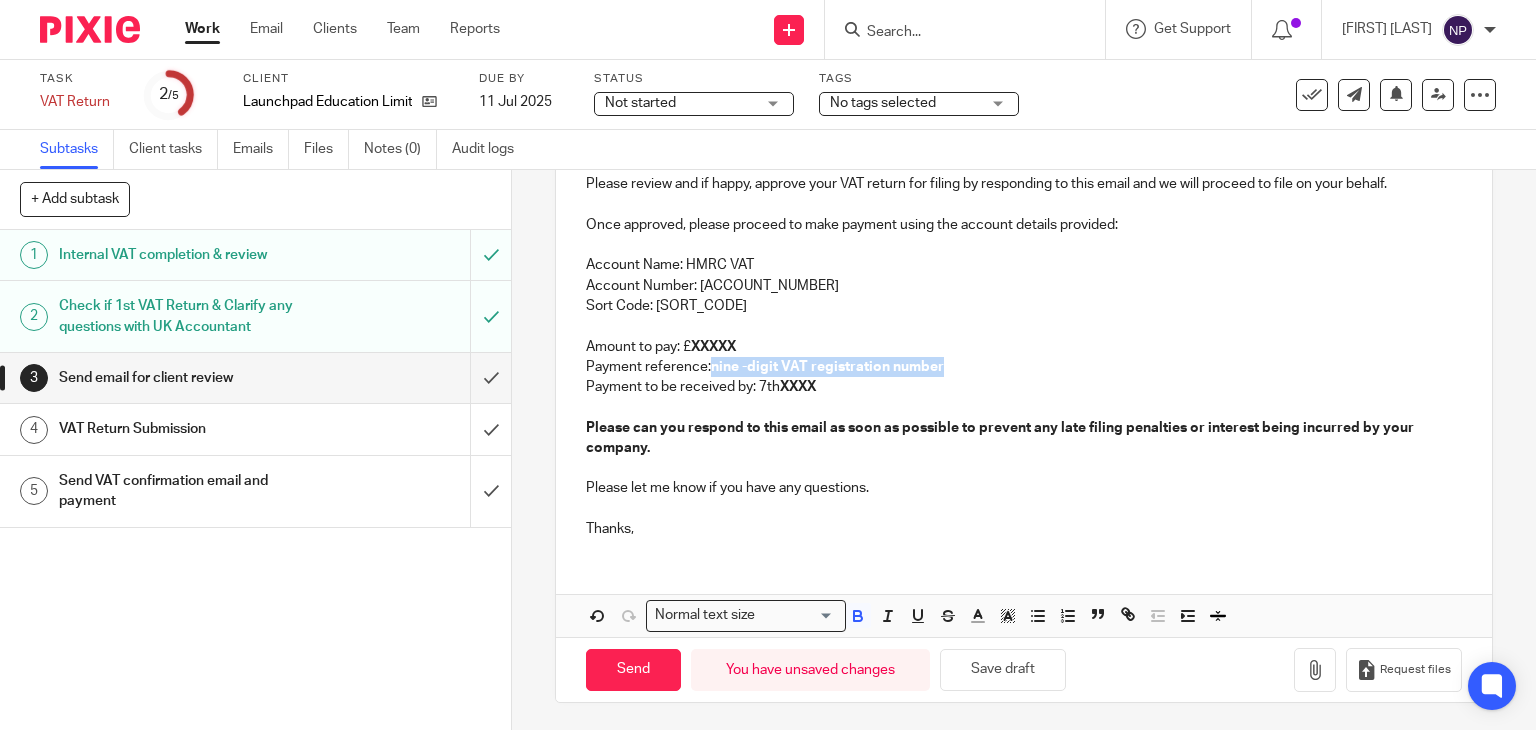 drag, startPoint x: 704, startPoint y: 365, endPoint x: 939, endPoint y: 370, distance: 235.05319 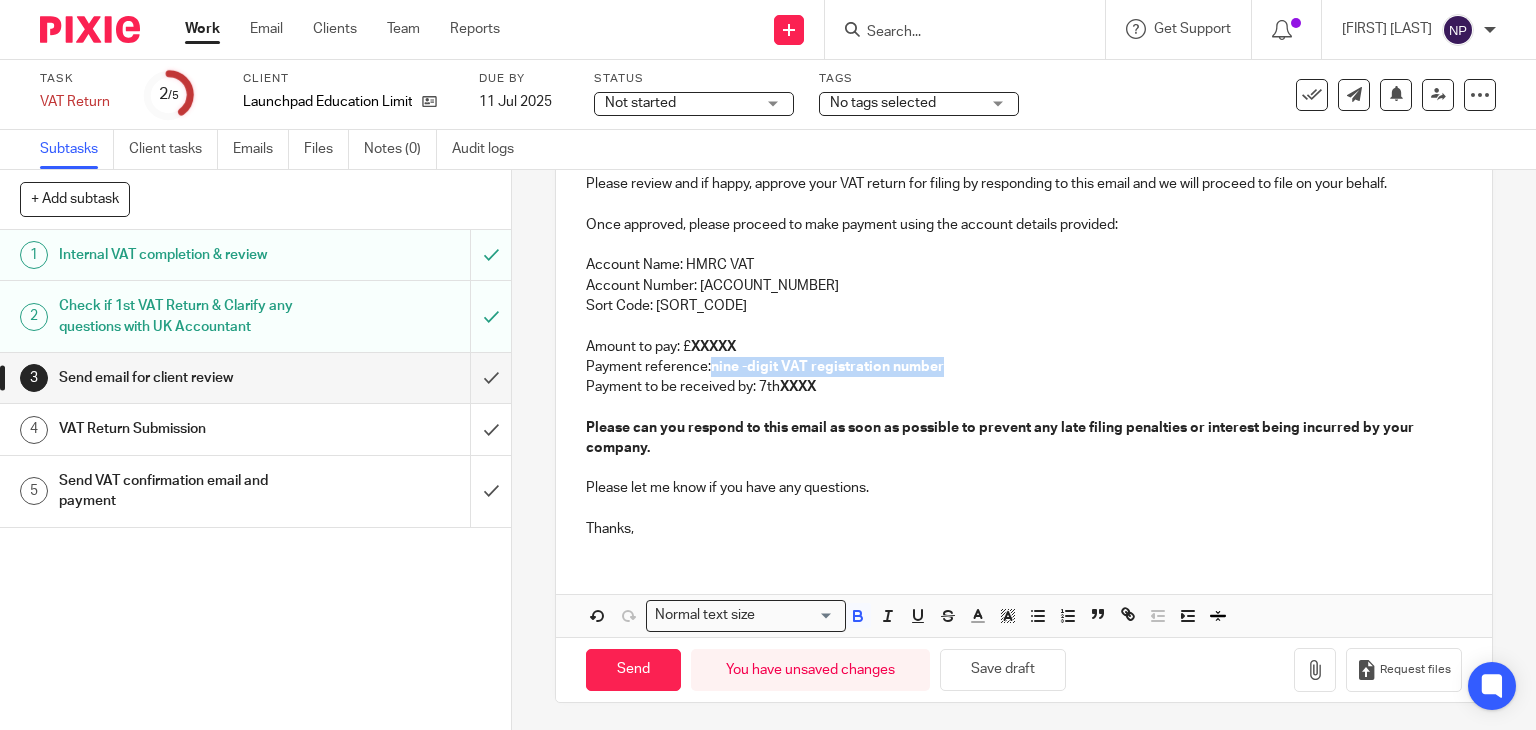 click on "Account Number: 11963155 Sort Code: 083200 Amount to pay: £ XXXXX Payment reference:  nine -digit VAT registration number Payment to be received by: 7th  XXXX Please can you respond to this email as soon as possible to prevent any late filing penalties or interest being incurred by your company." at bounding box center (1024, 367) 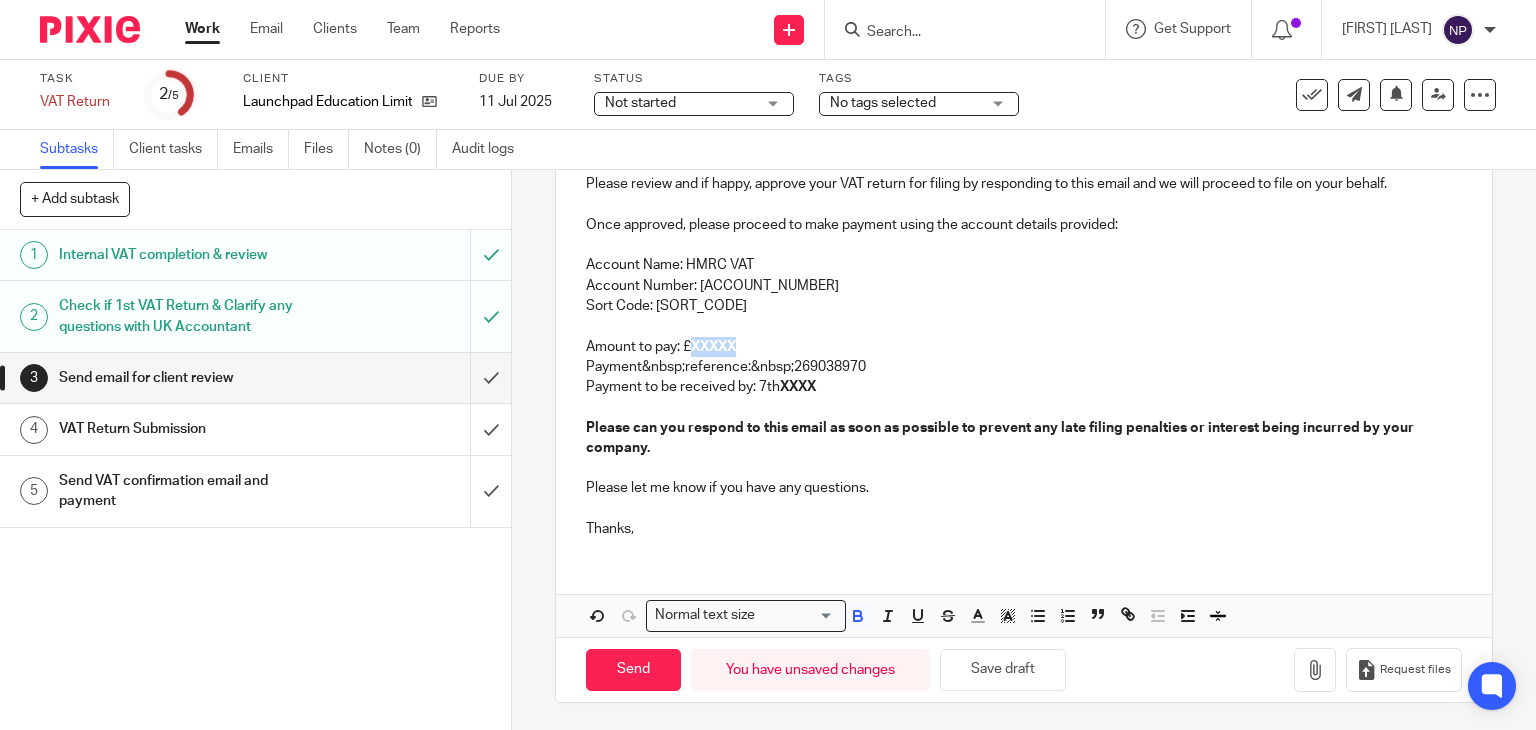 drag, startPoint x: 689, startPoint y: 344, endPoint x: 746, endPoint y: 344, distance: 57 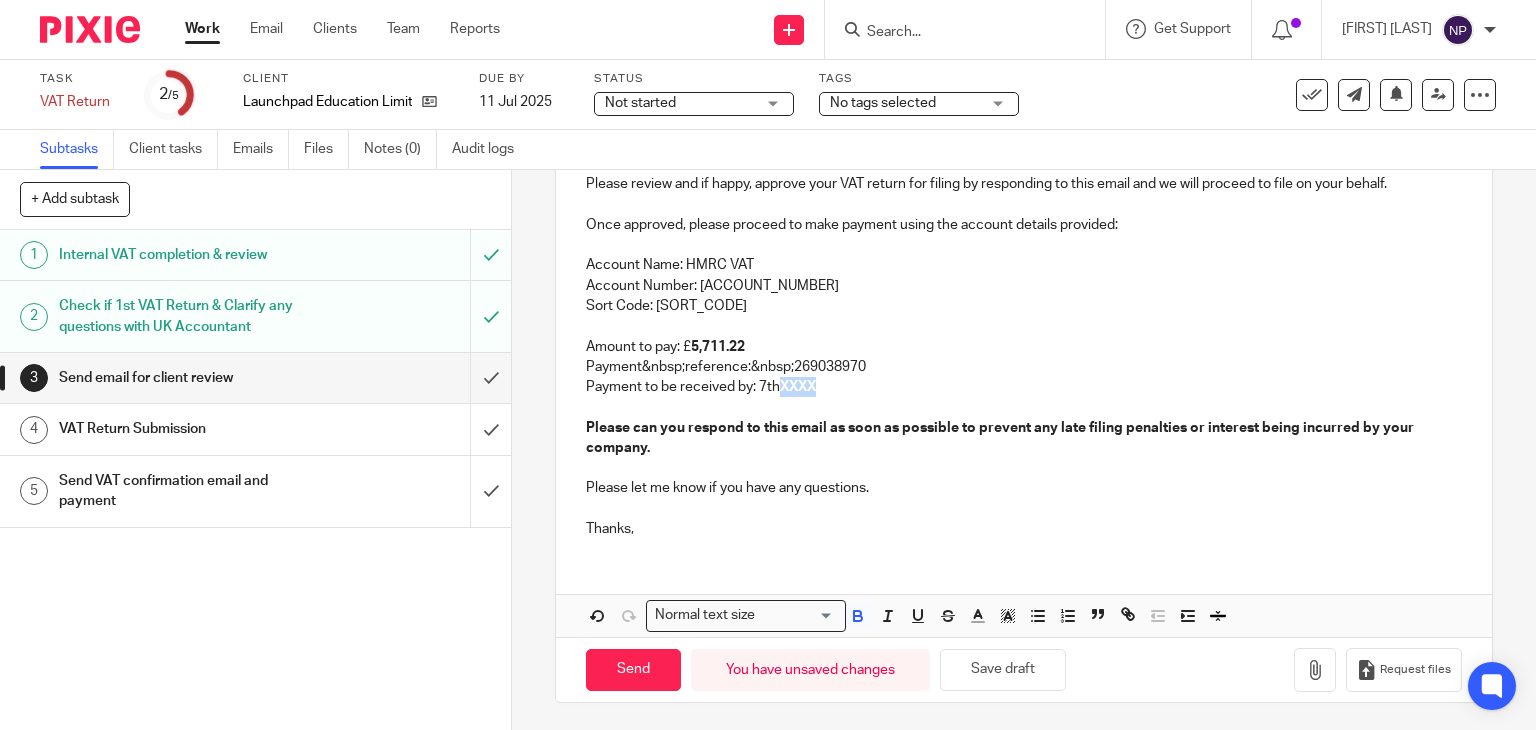 drag, startPoint x: 776, startPoint y: 385, endPoint x: 821, endPoint y: 389, distance: 45.17743 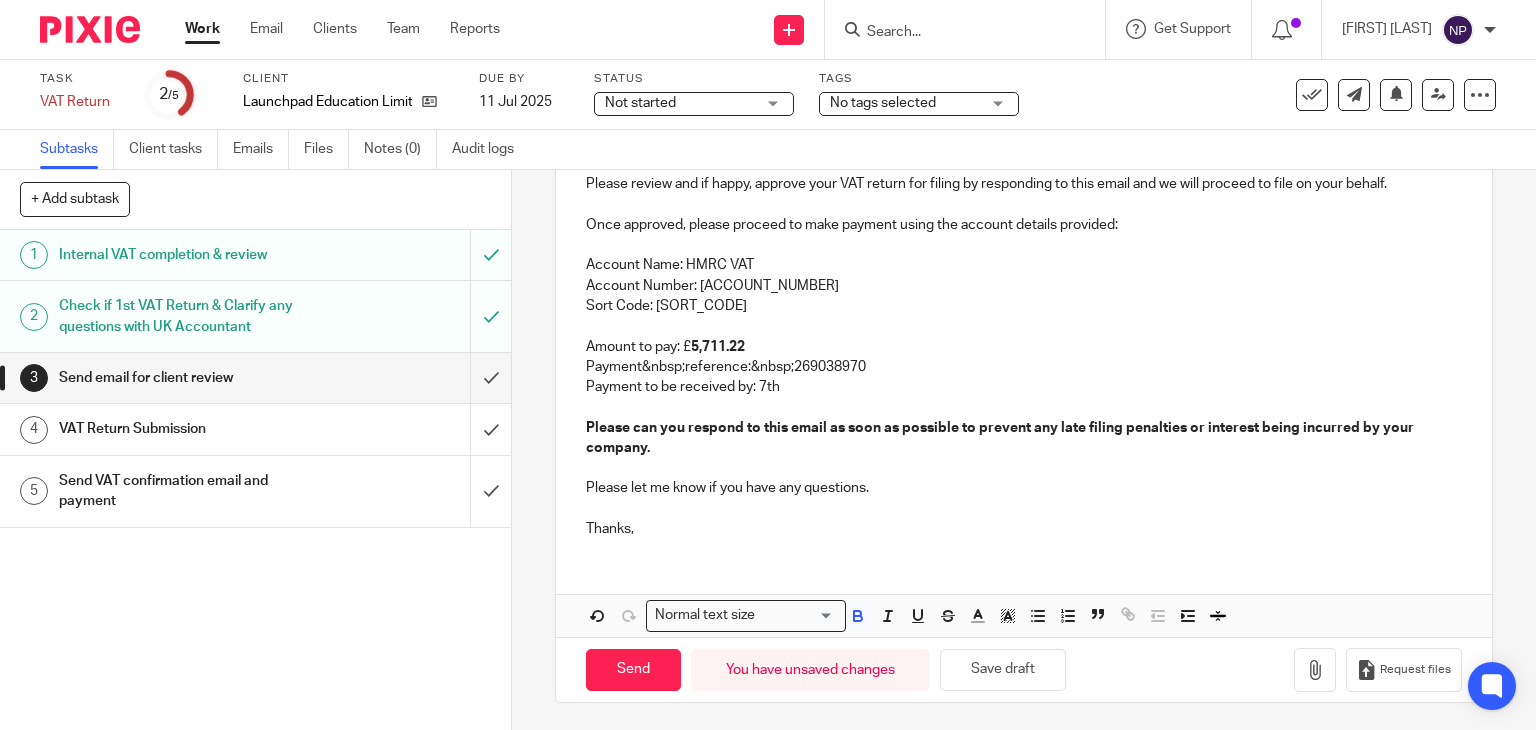 type 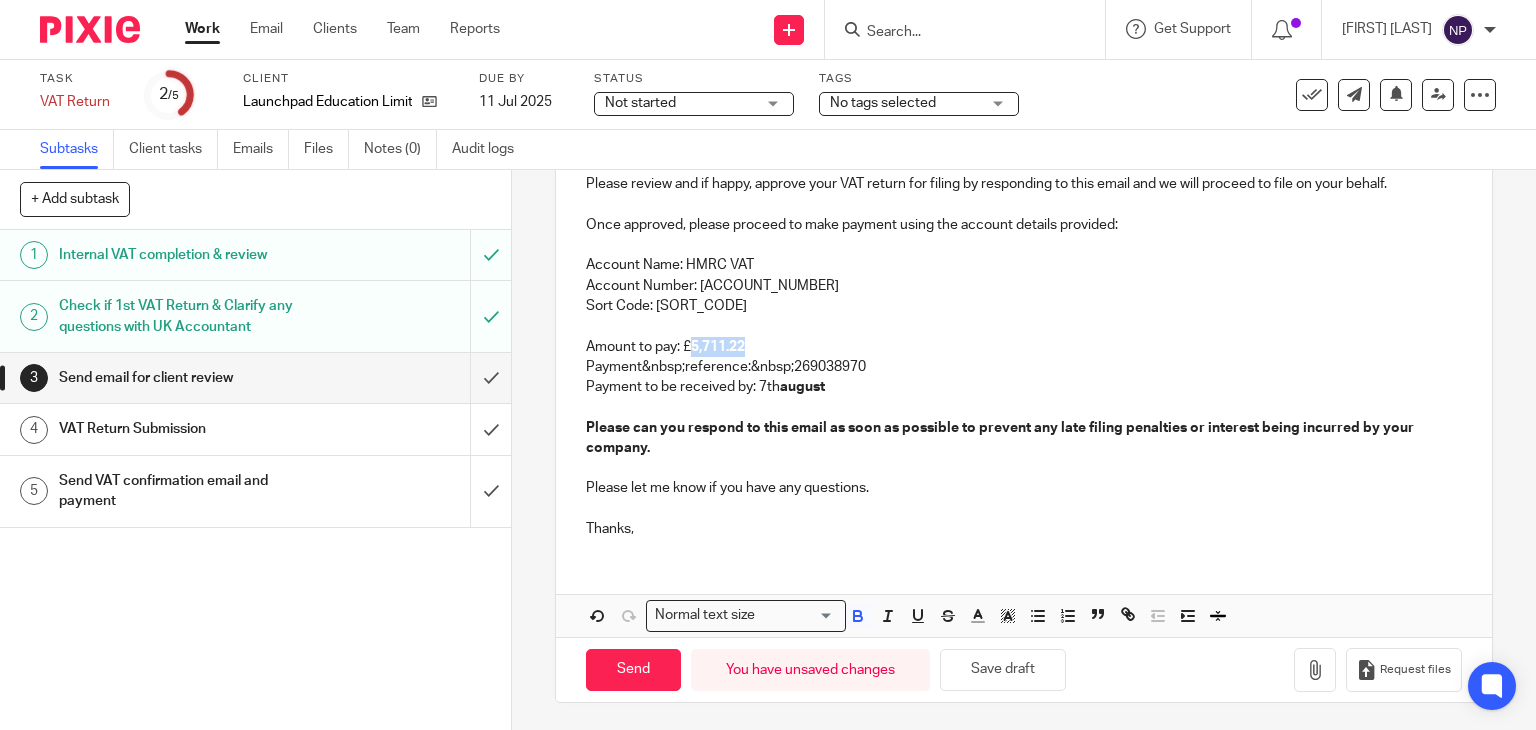 drag, startPoint x: 684, startPoint y: 344, endPoint x: 754, endPoint y: 340, distance: 70.11419 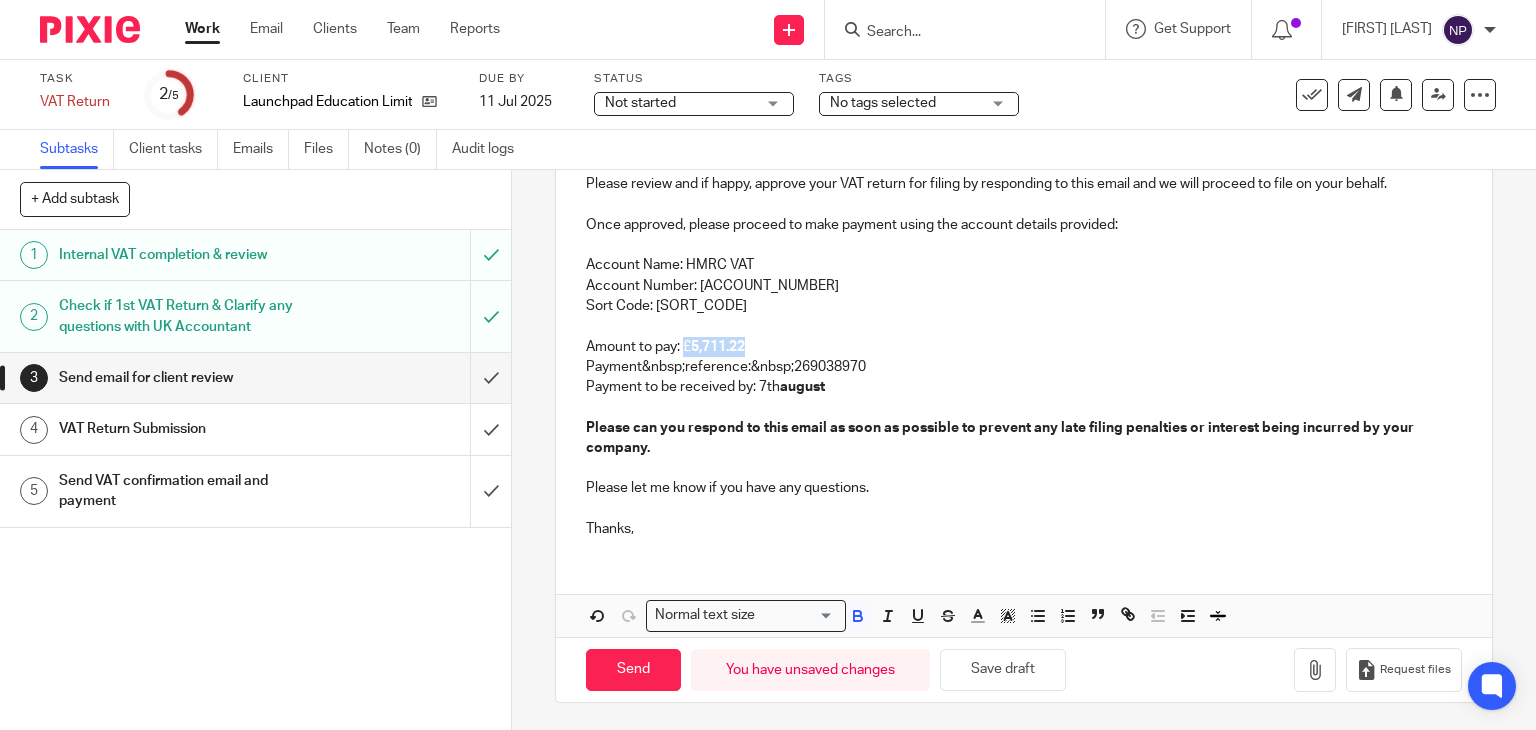 drag, startPoint x: 680, startPoint y: 345, endPoint x: 770, endPoint y: 337, distance: 90.35486 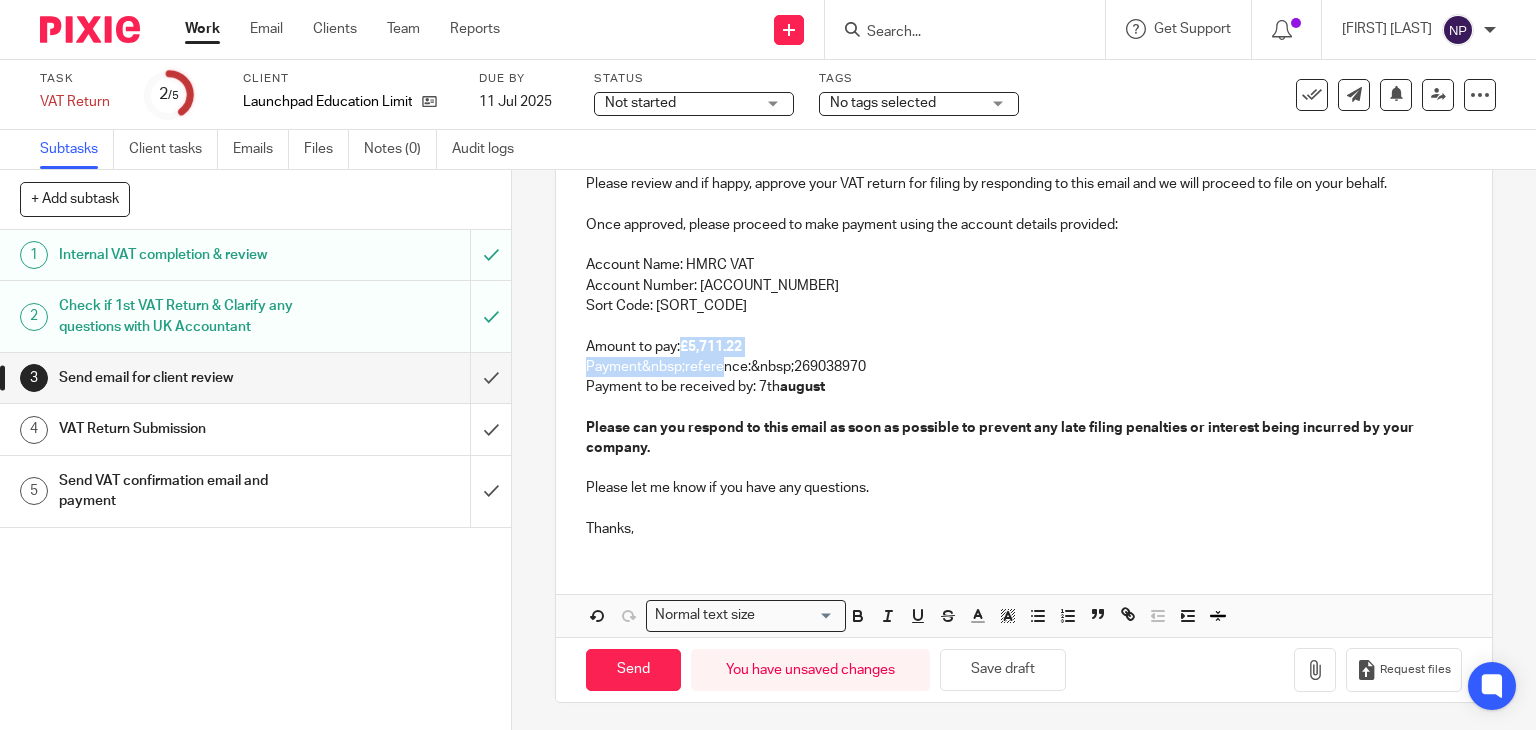 drag, startPoint x: 707, startPoint y: 364, endPoint x: 827, endPoint y: 354, distance: 120.41595 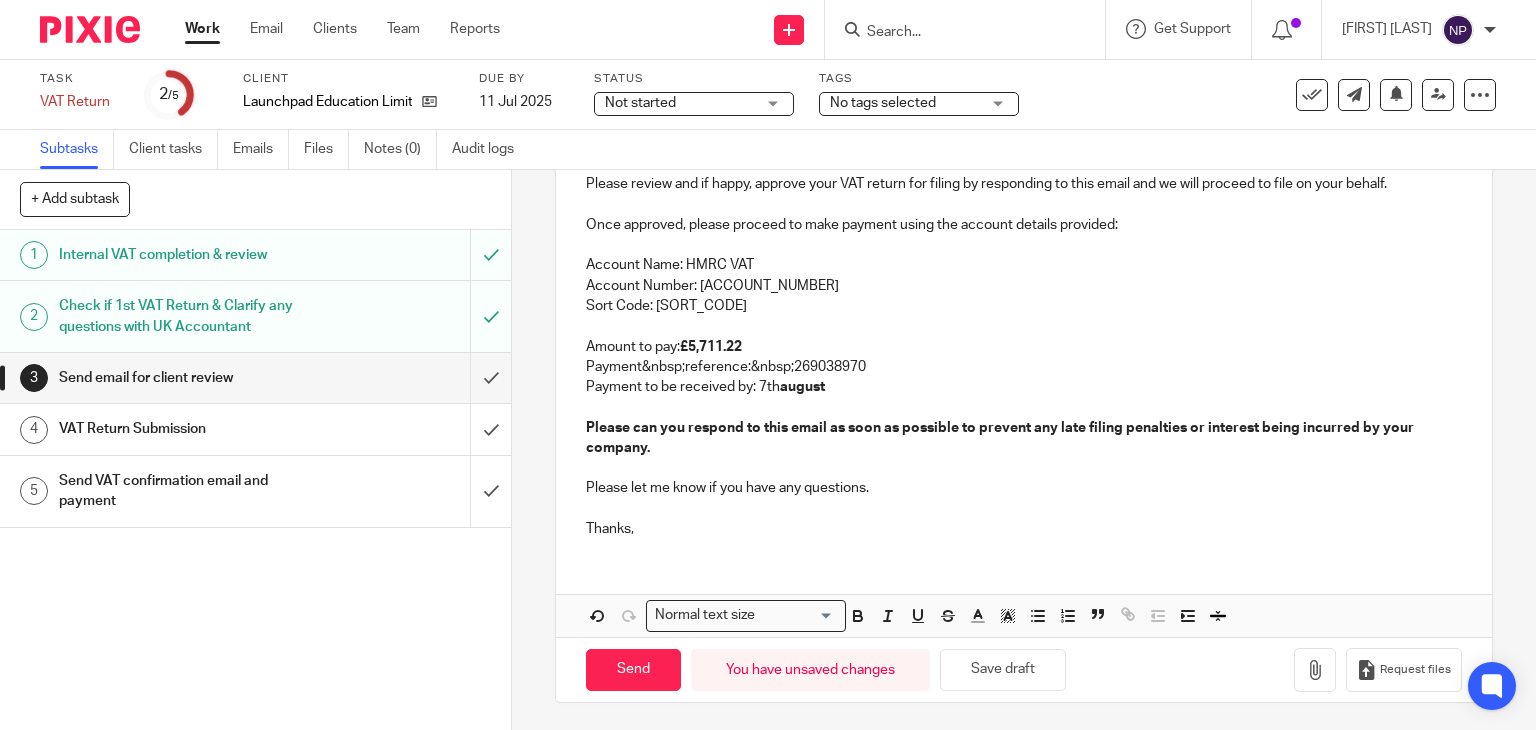 click on "Account Number: 11963155 Sort Code: 083200 Amount to pay:  £5,711.22 Payment reference: 269038970 Payment to be received by: 7th  august Please can you respond to this email as soon as possible to prevent any late filing penalties or interest being incurred by your company." at bounding box center [1024, 367] 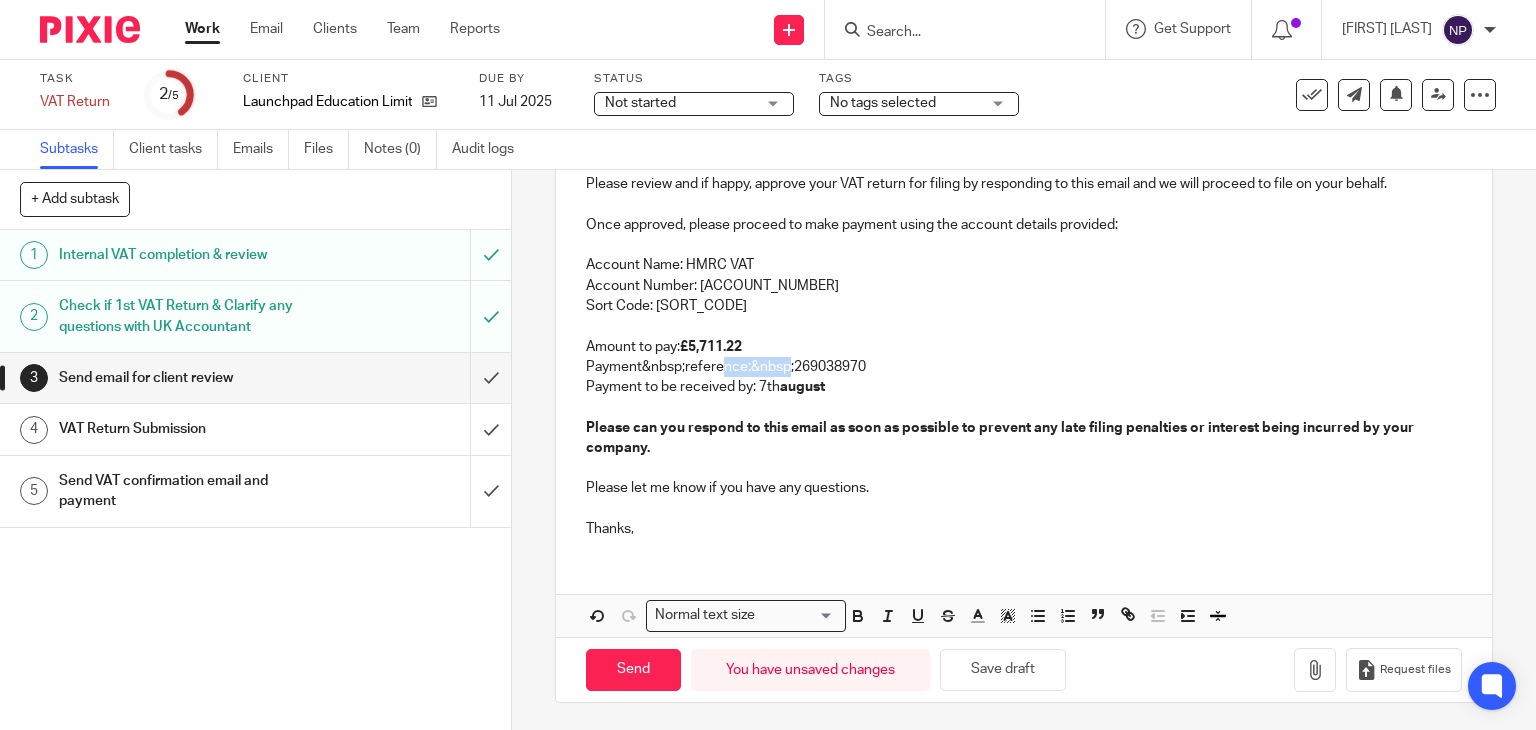 drag, startPoint x: 707, startPoint y: 365, endPoint x: 803, endPoint y: 361, distance: 96.0833 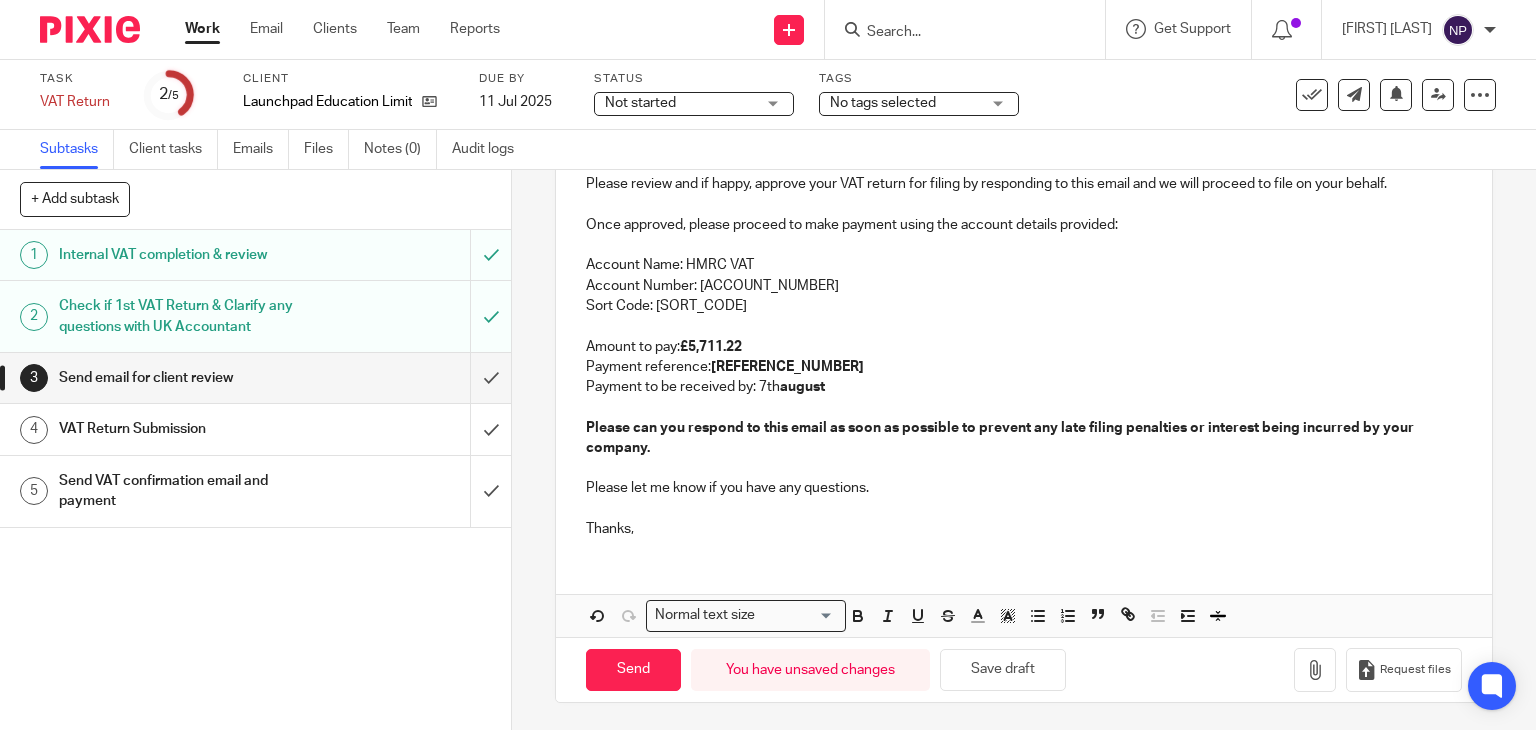 drag, startPoint x: 751, startPoint y: 385, endPoint x: 776, endPoint y: 385, distance: 25 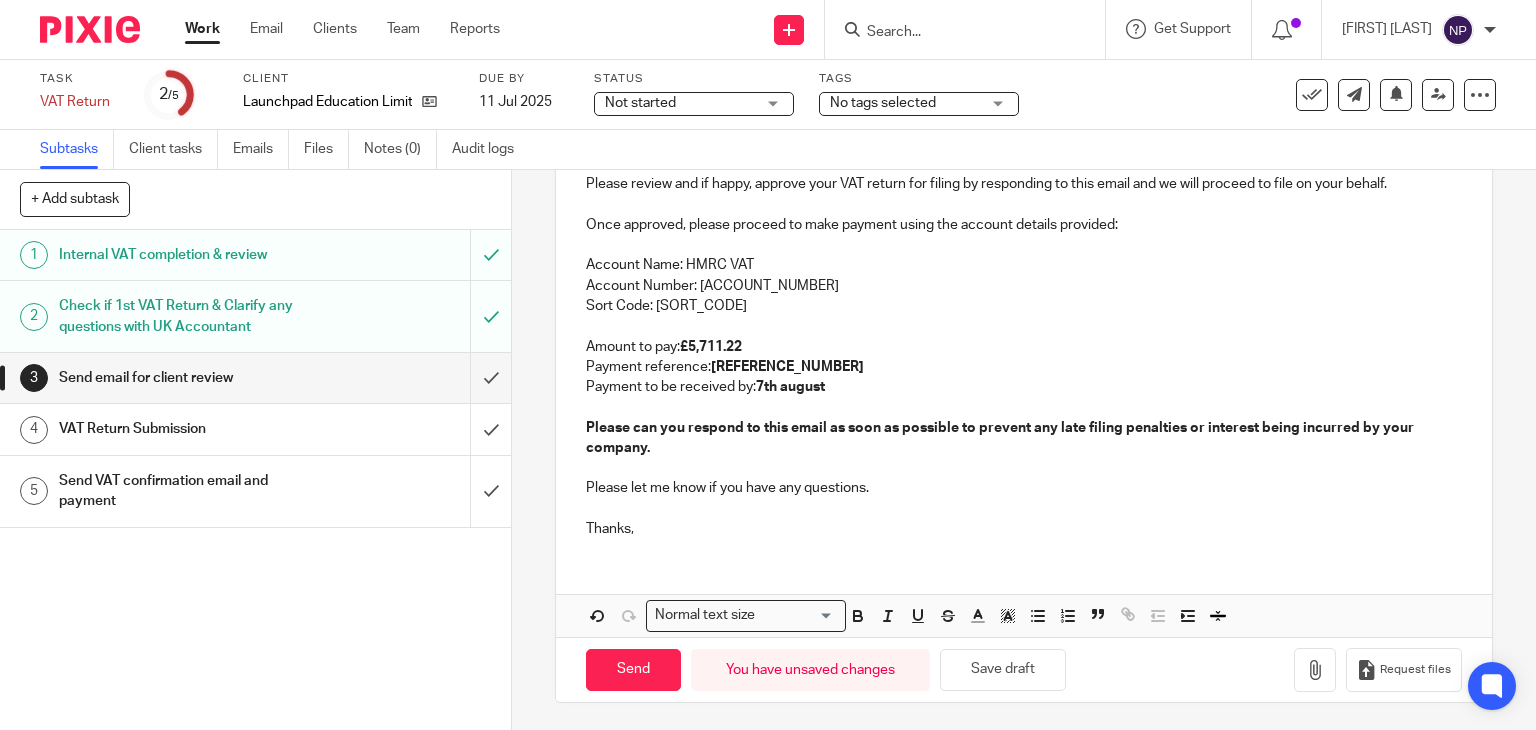 click on "august" at bounding box center [802, 387] 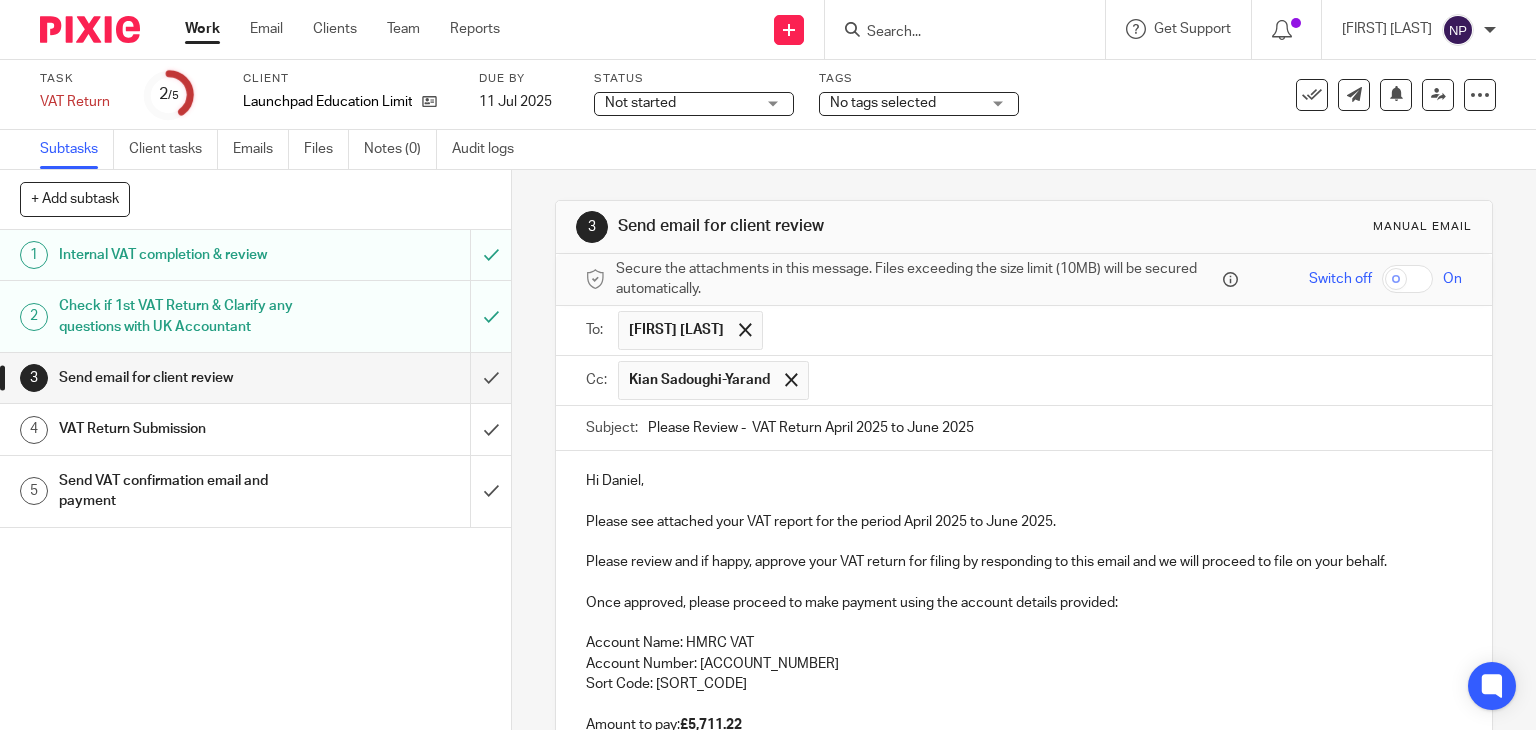 scroll, scrollTop: 378, scrollLeft: 0, axis: vertical 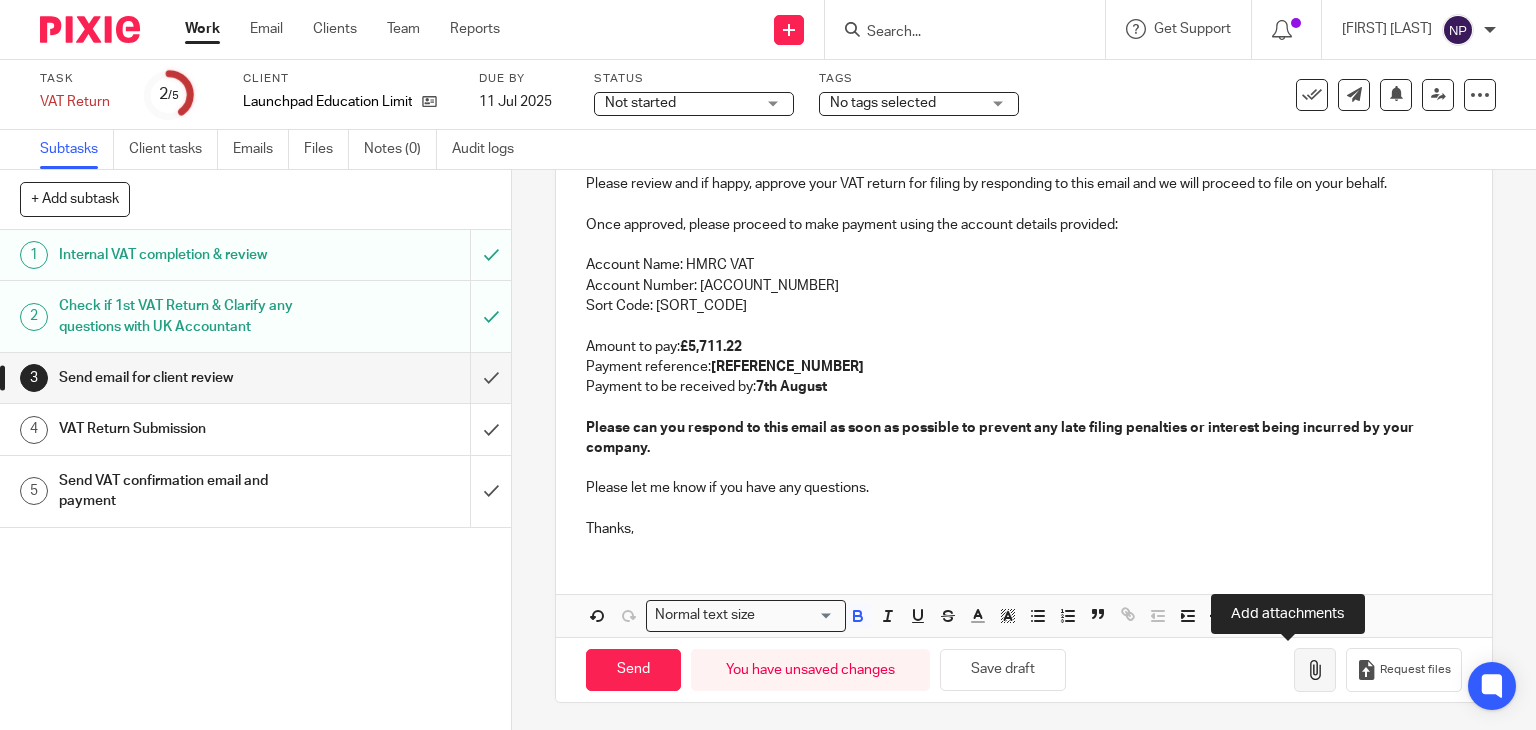 click at bounding box center [1315, 670] 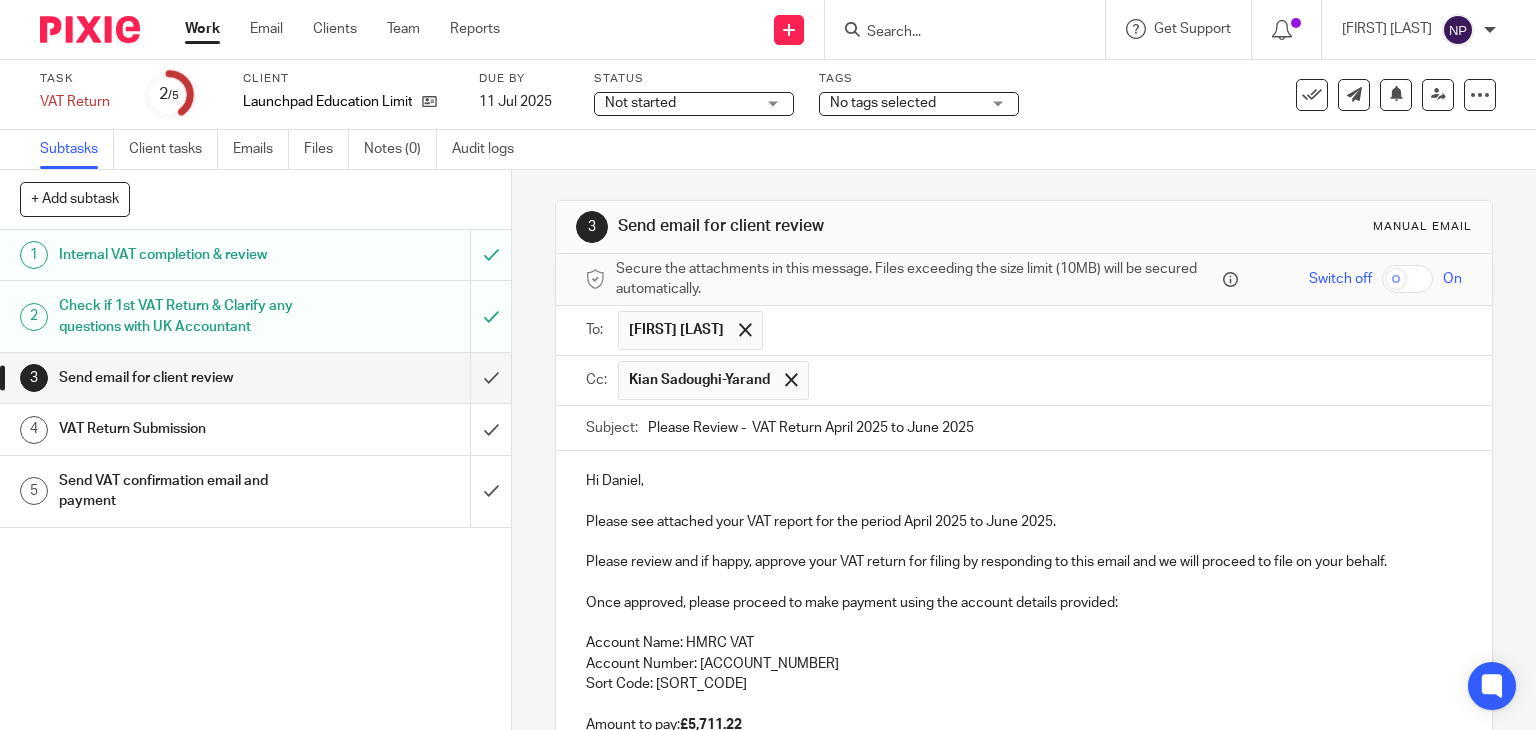 scroll, scrollTop: 491, scrollLeft: 0, axis: vertical 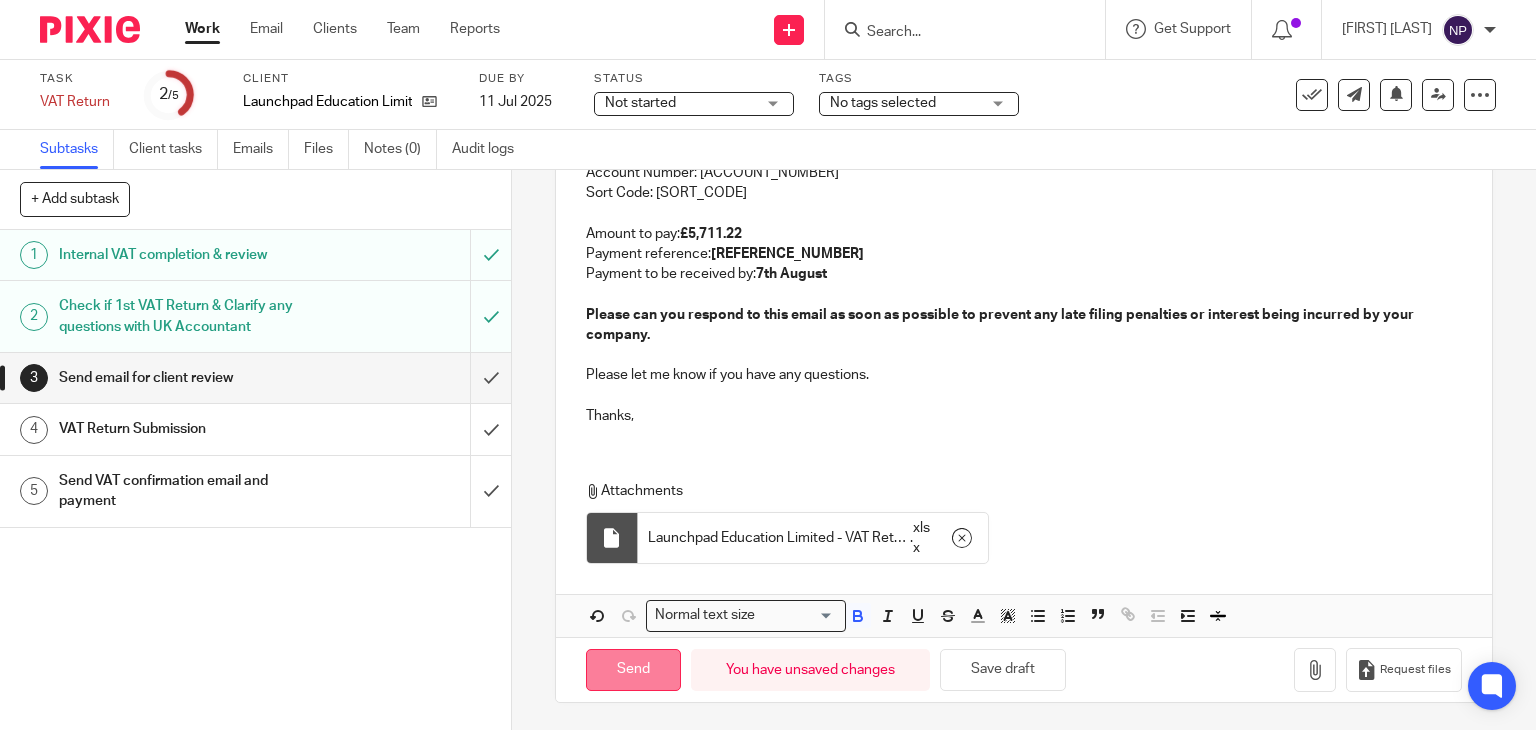 click on "Send" at bounding box center [633, 670] 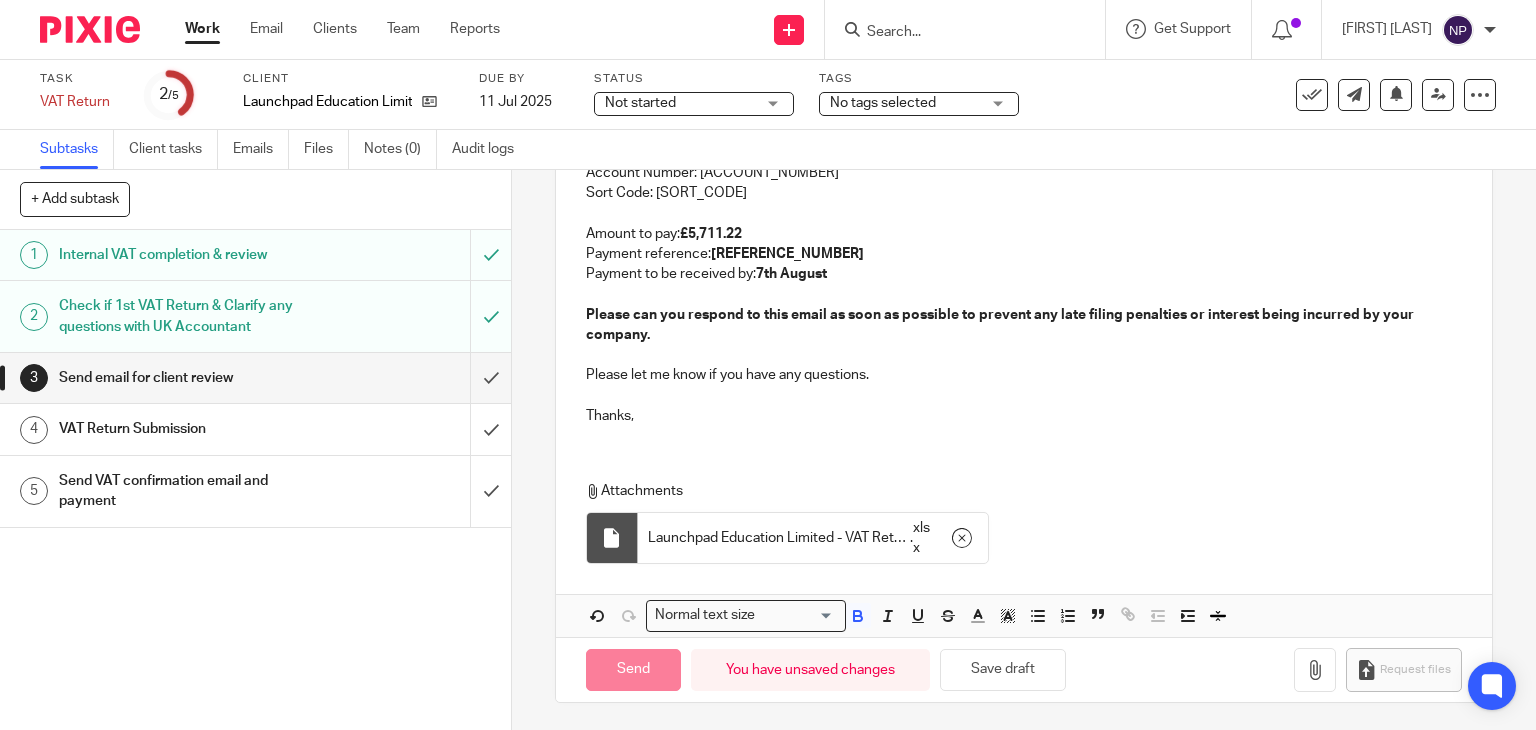 type on "Sent" 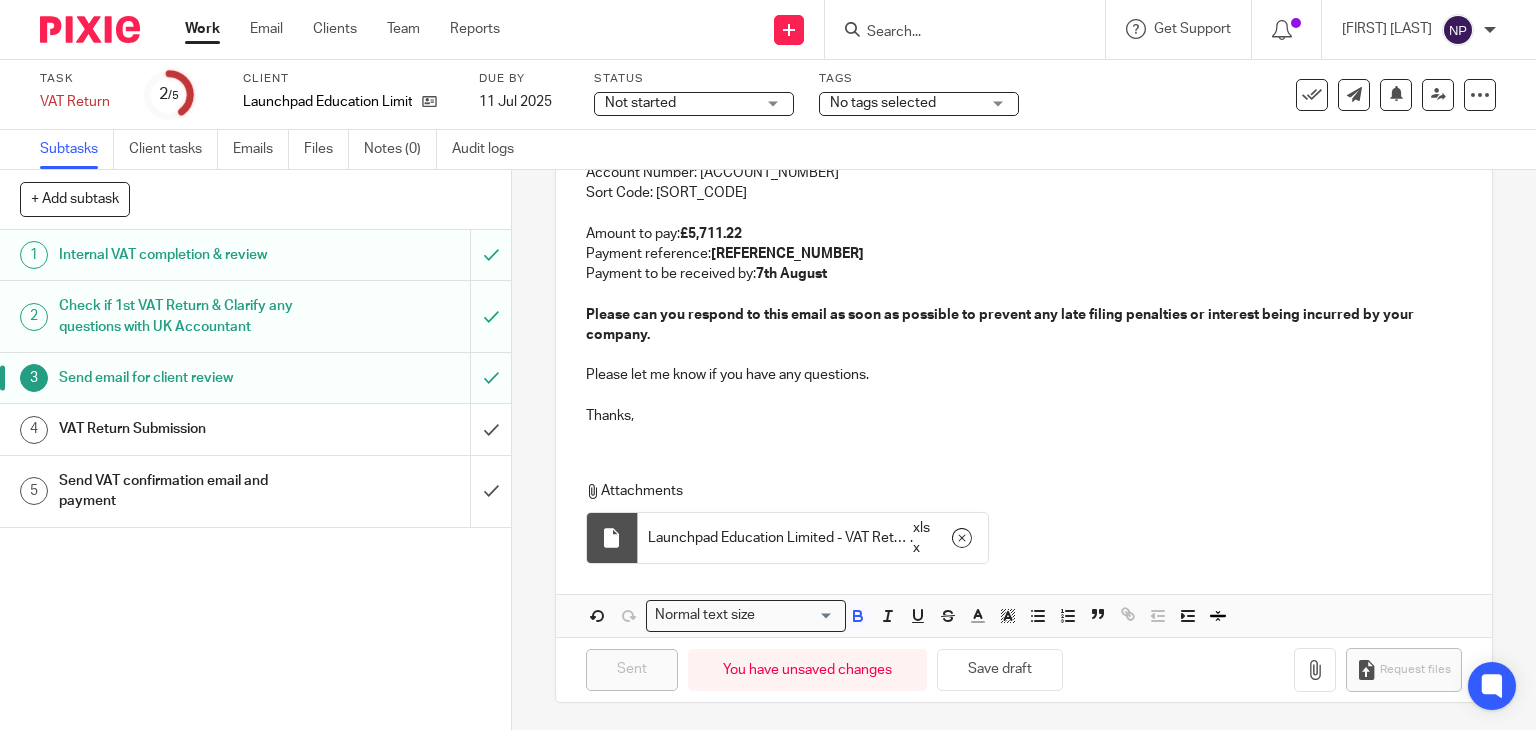 click at bounding box center [955, 33] 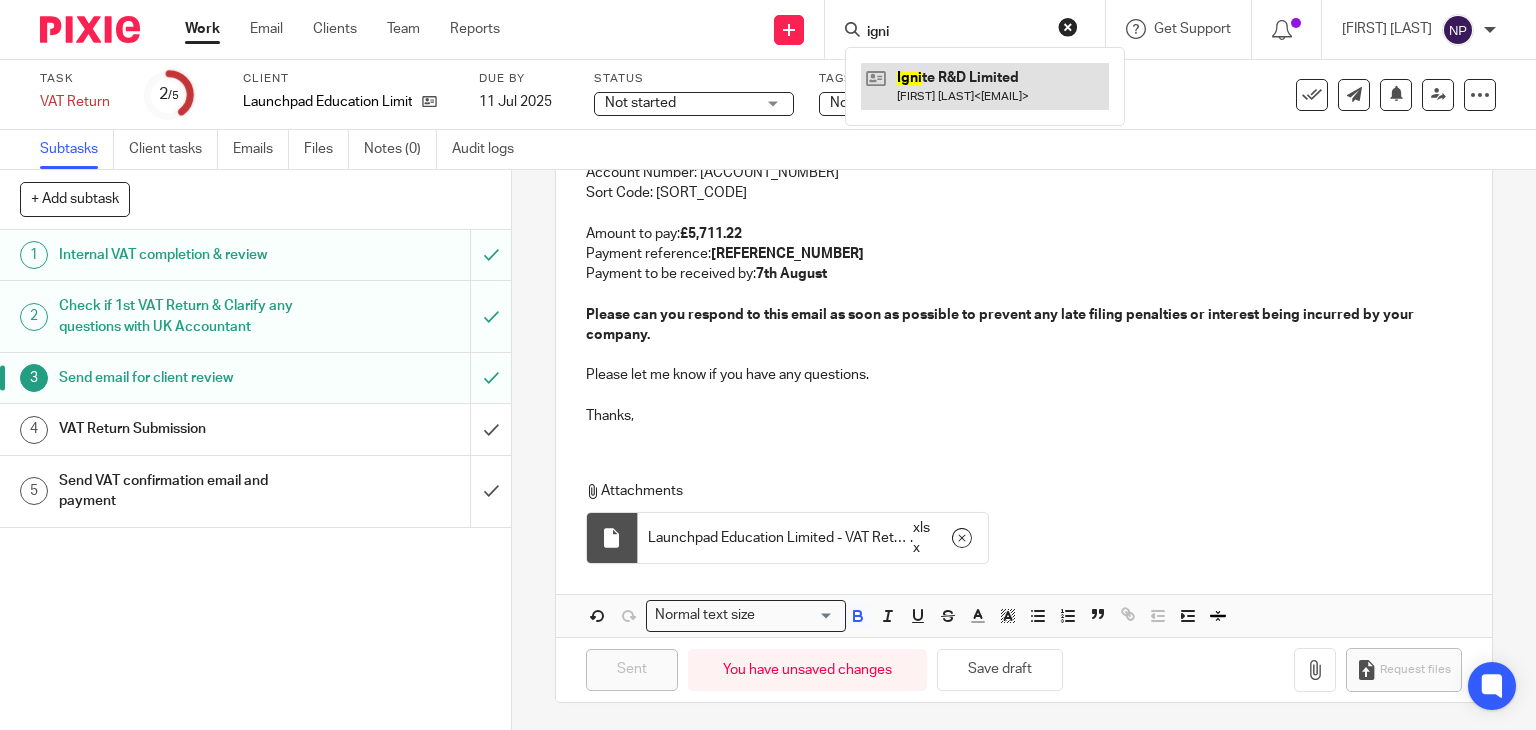 type on "igni" 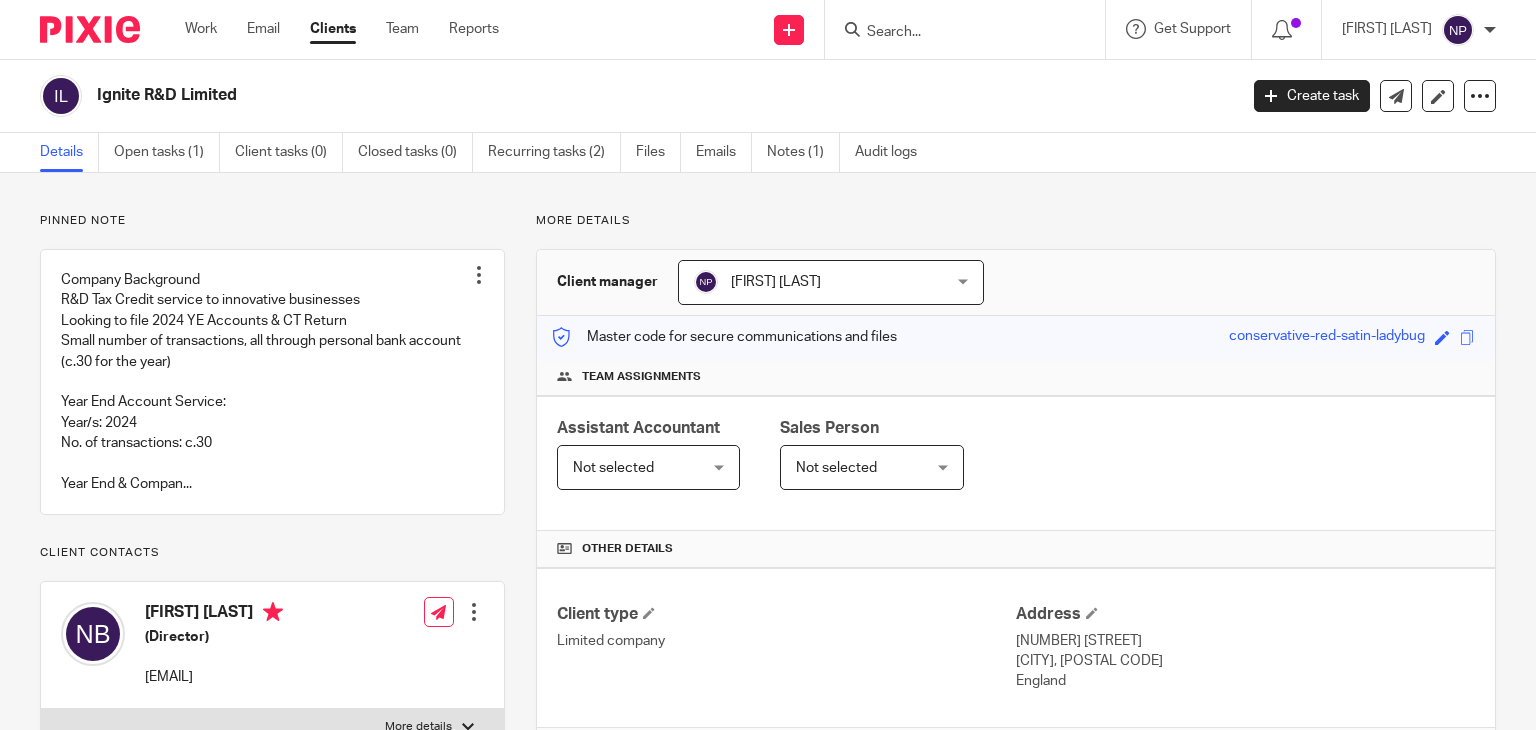 scroll, scrollTop: 0, scrollLeft: 0, axis: both 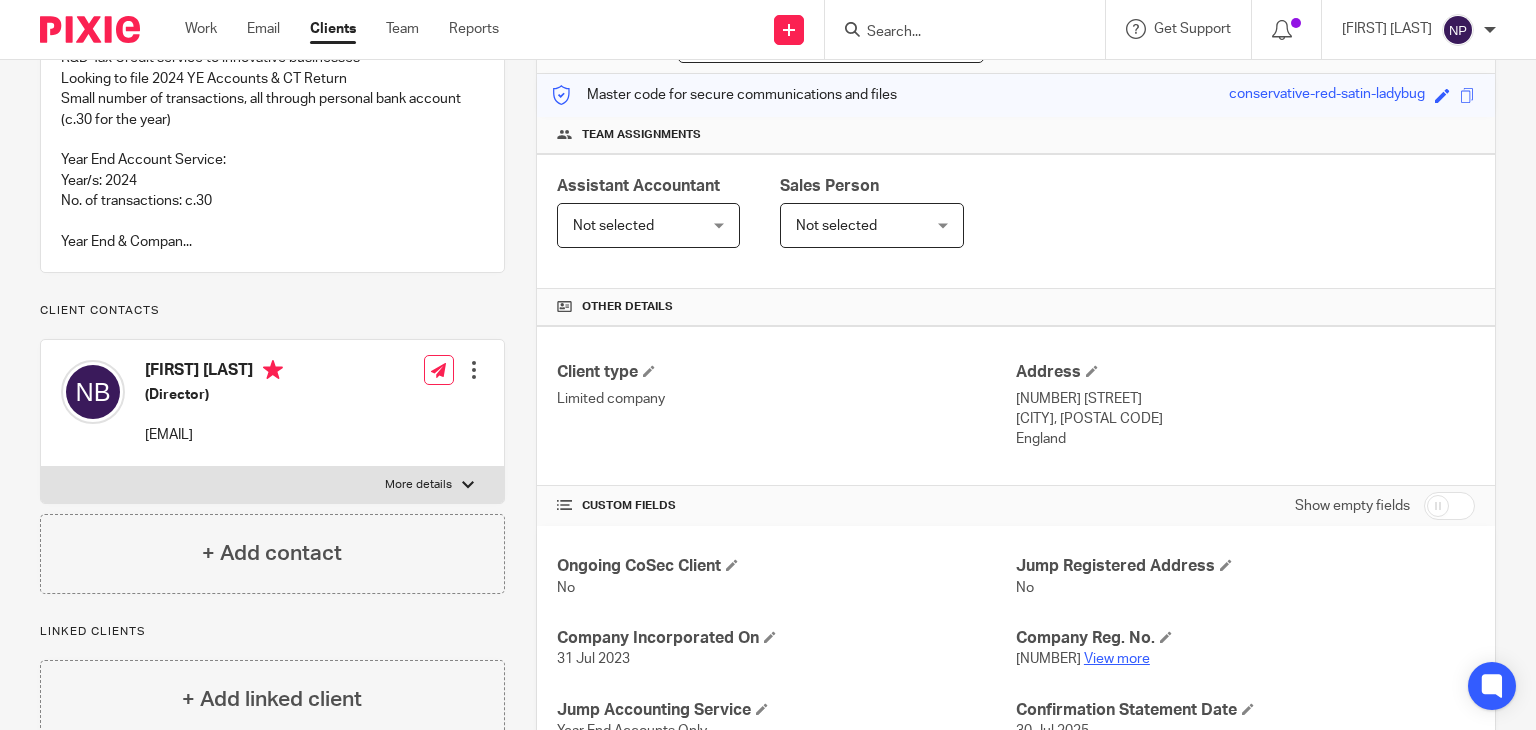 click on "View more" at bounding box center (1117, 659) 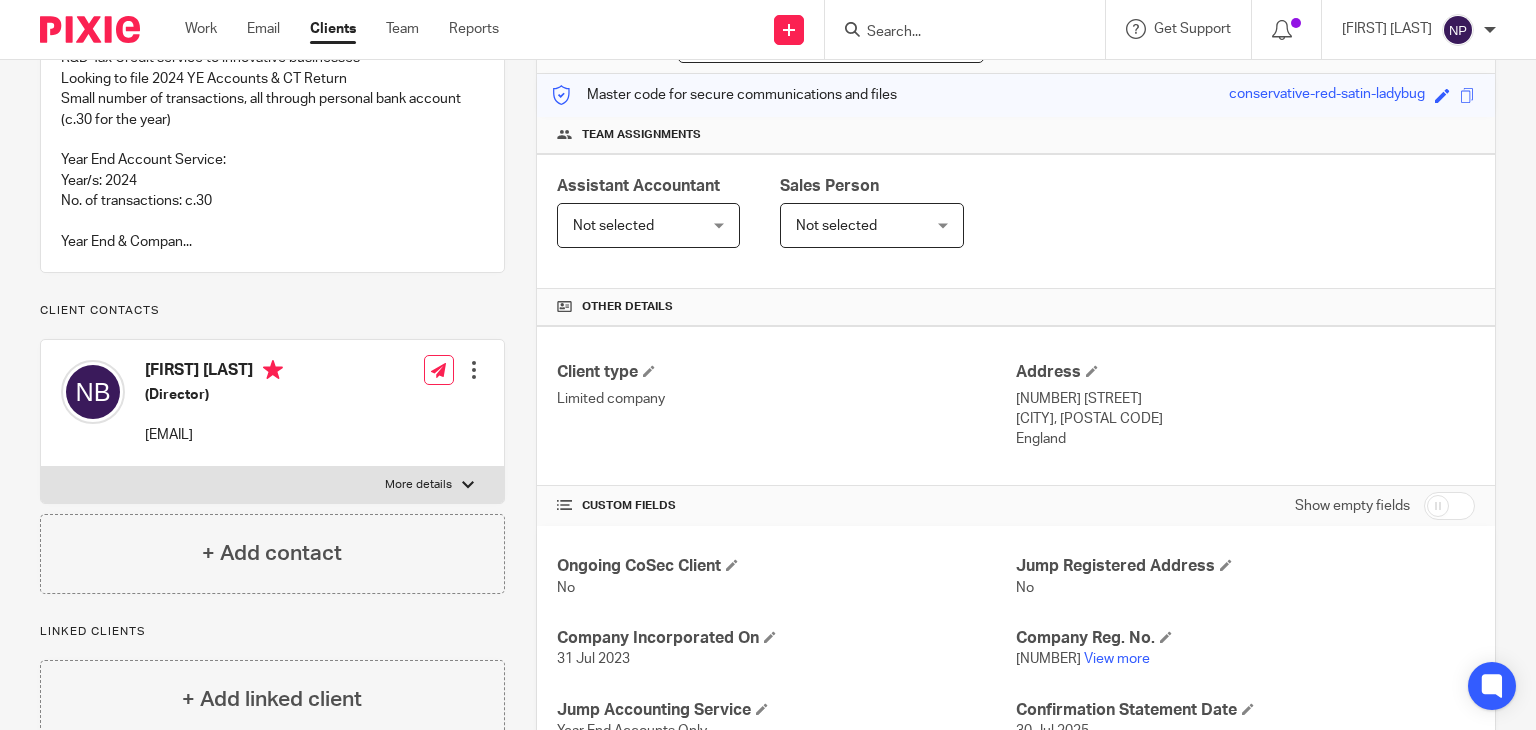 click at bounding box center [955, 33] 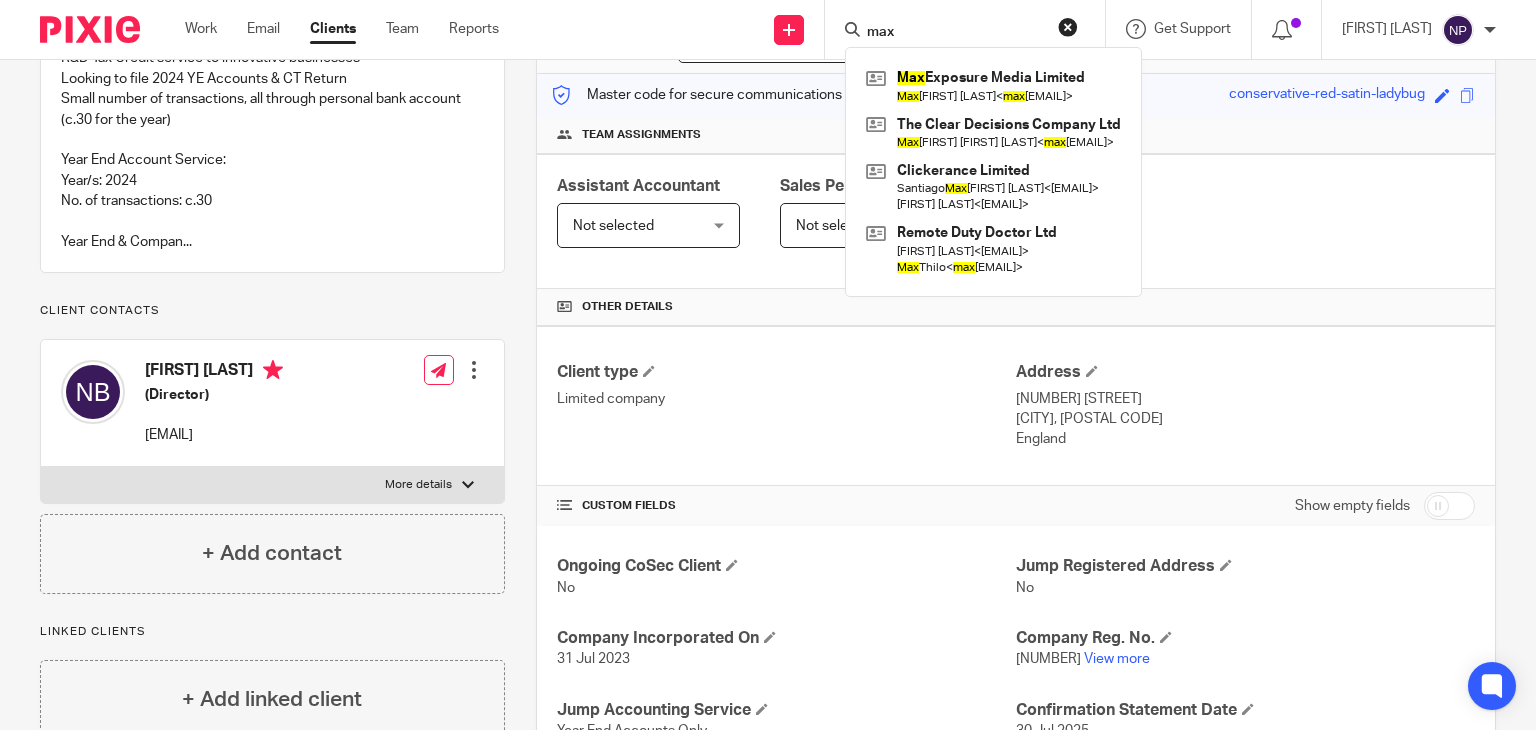 type on "max" 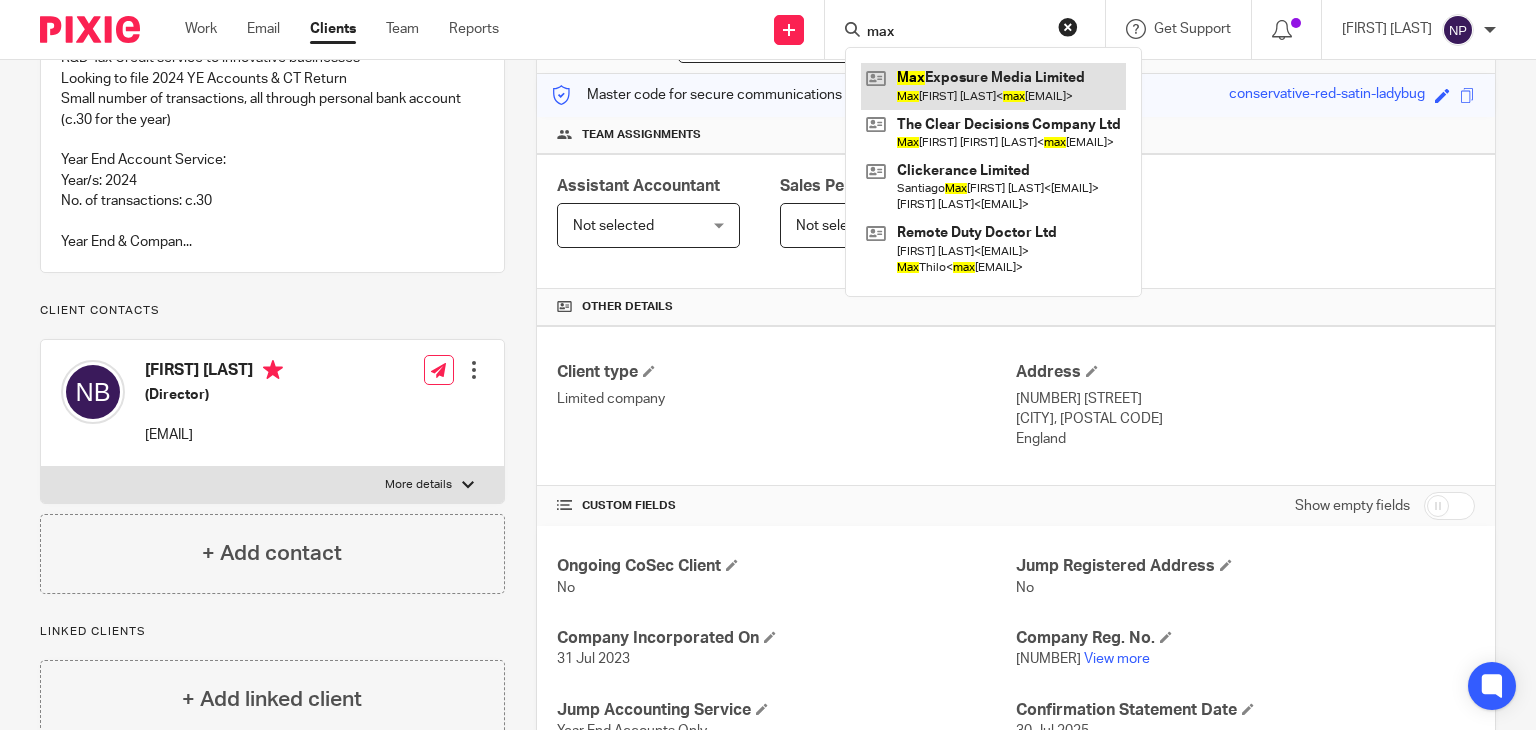 click at bounding box center [993, 86] 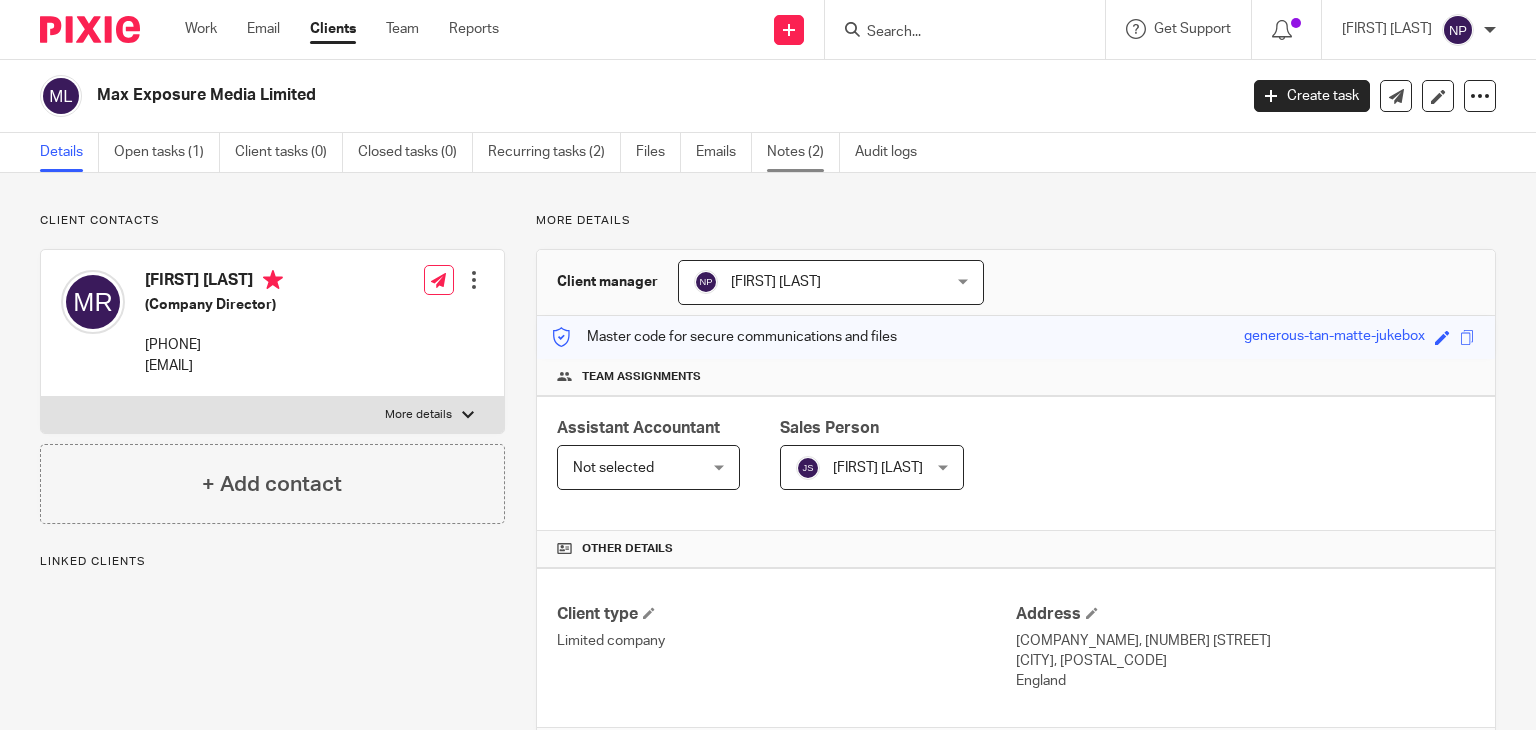 scroll, scrollTop: 0, scrollLeft: 0, axis: both 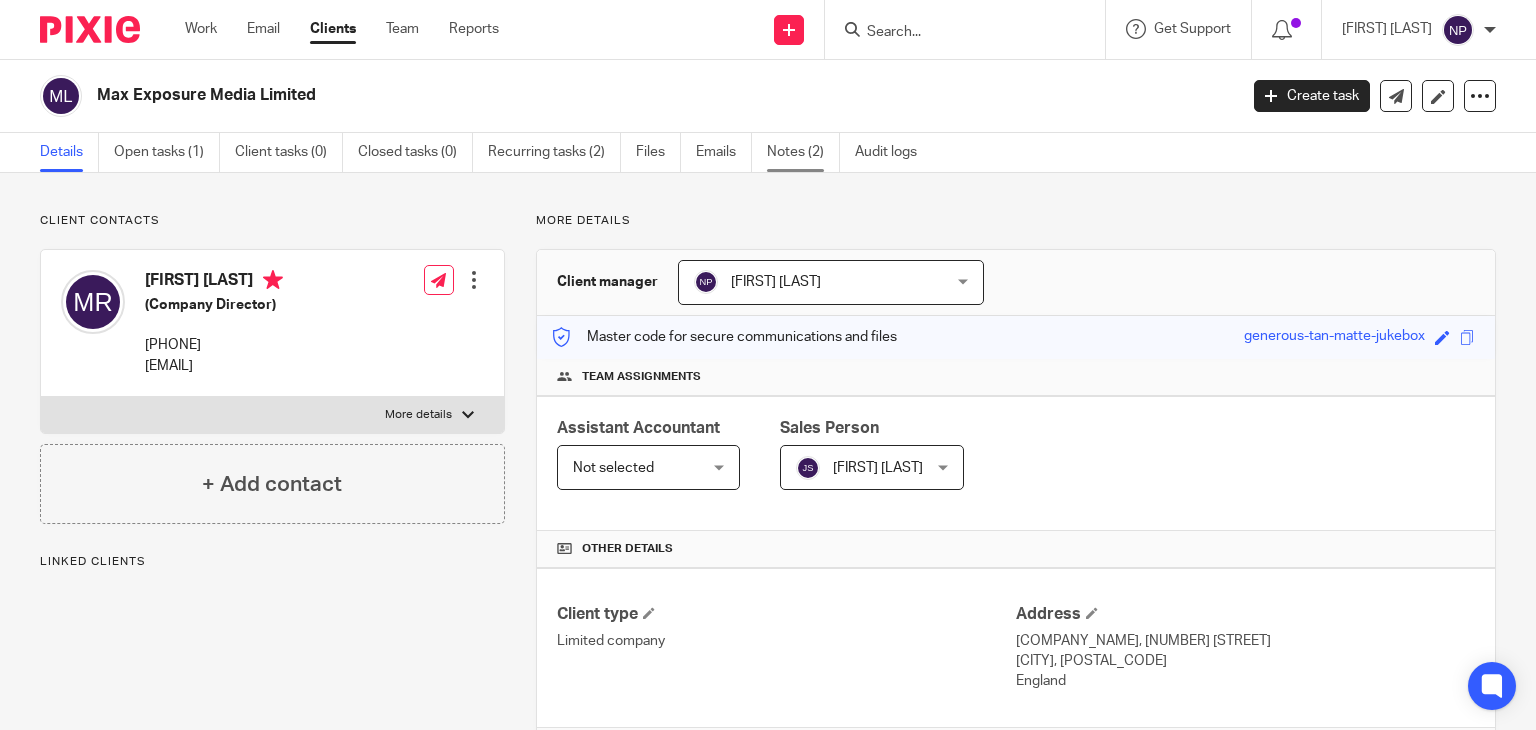 click on "Notes (2)" at bounding box center (803, 152) 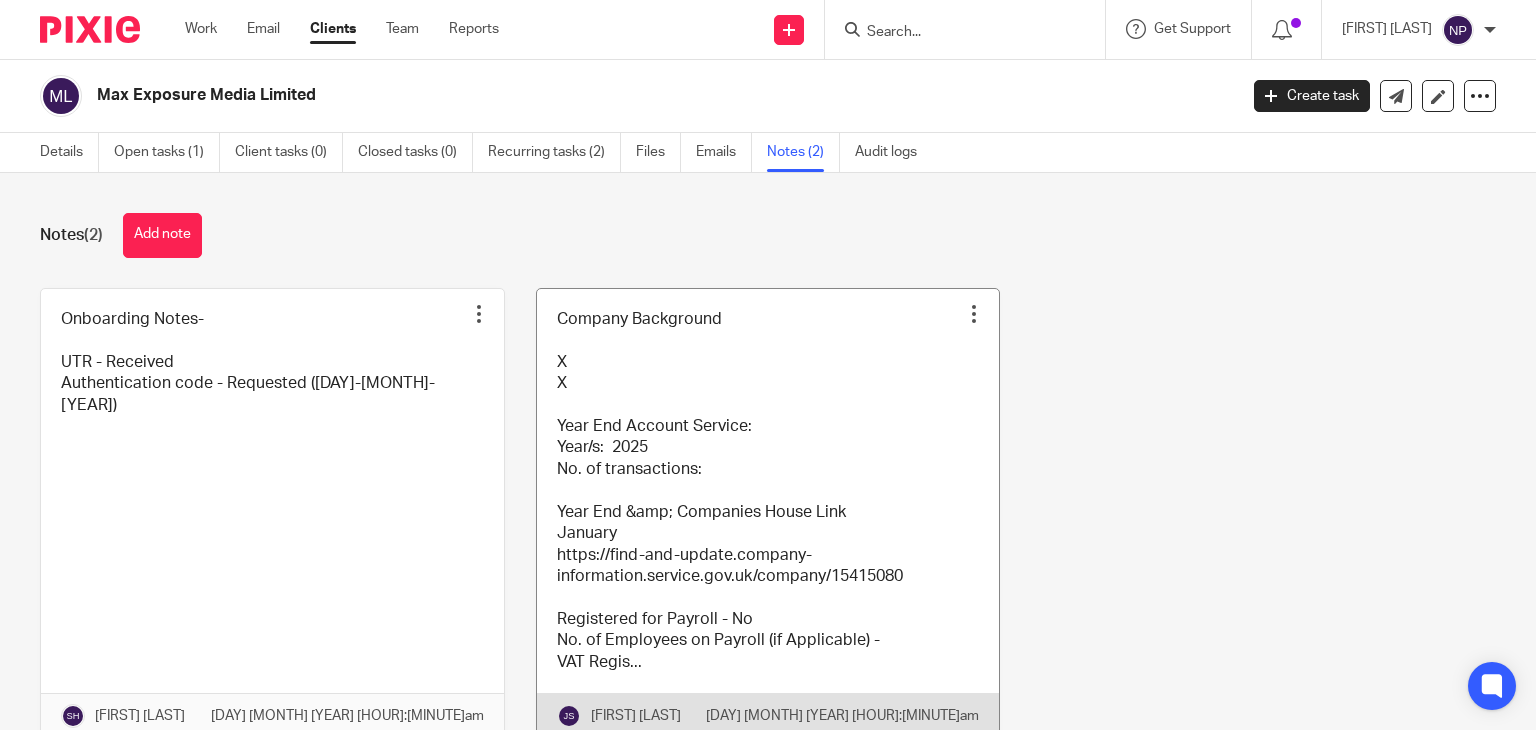 scroll, scrollTop: 0, scrollLeft: 0, axis: both 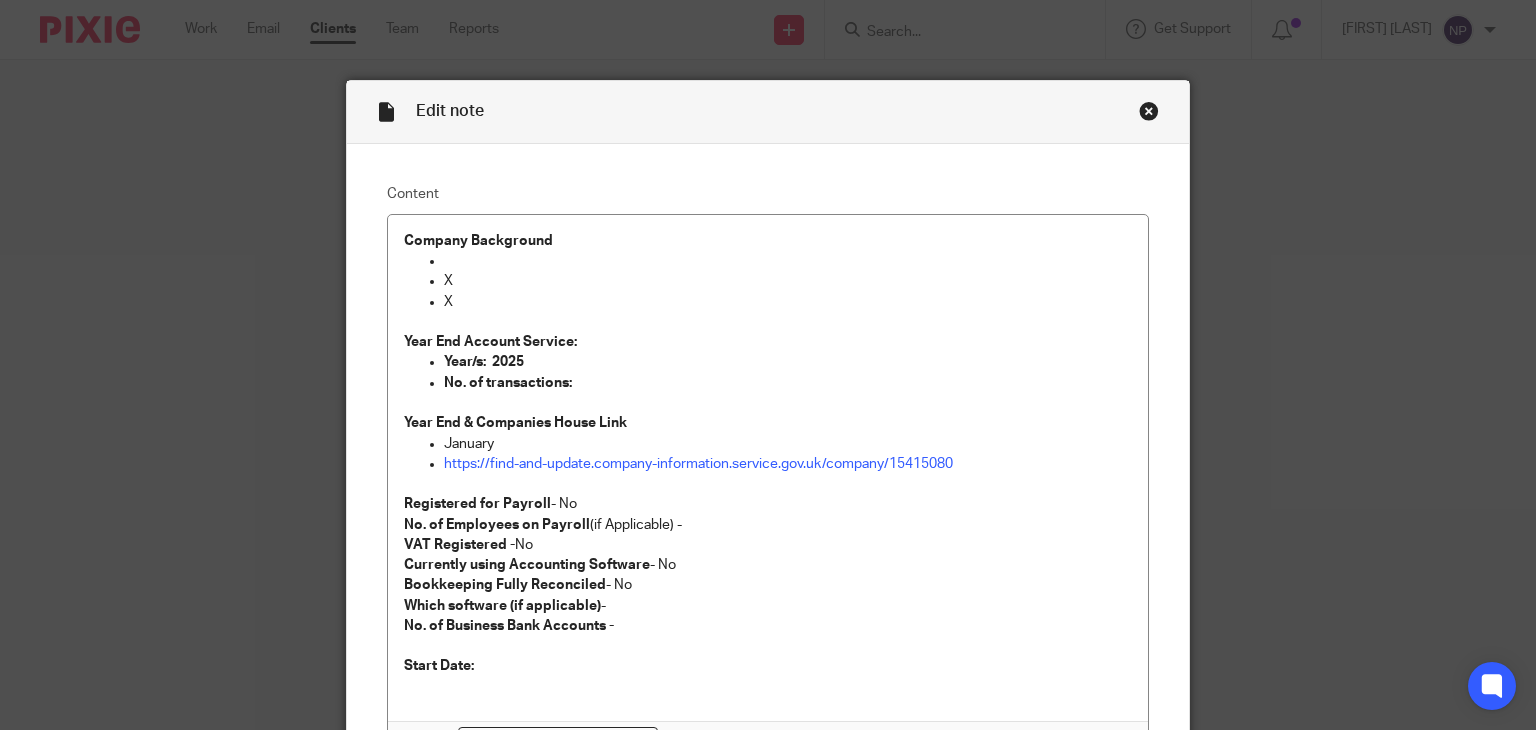 click at bounding box center (1149, 111) 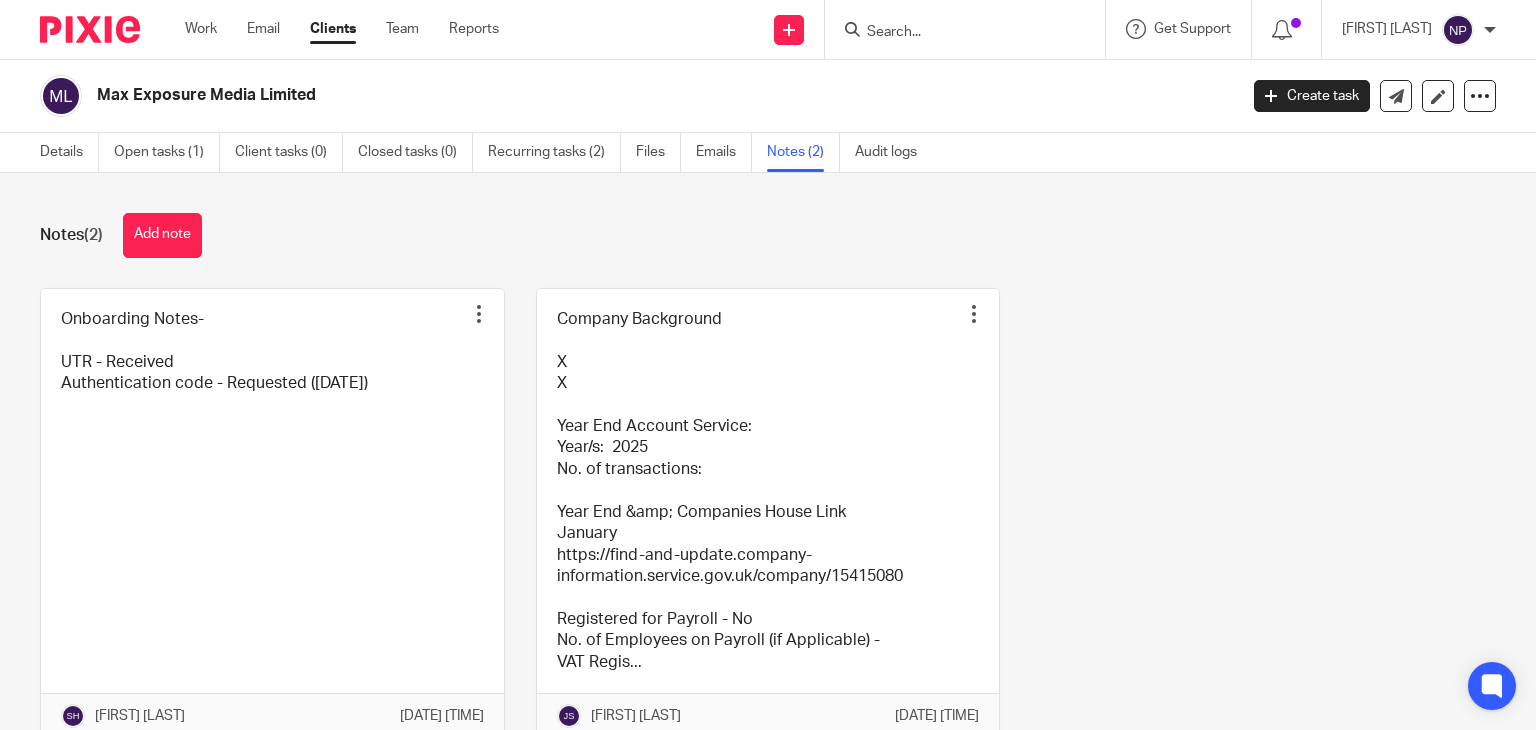 scroll, scrollTop: 0, scrollLeft: 0, axis: both 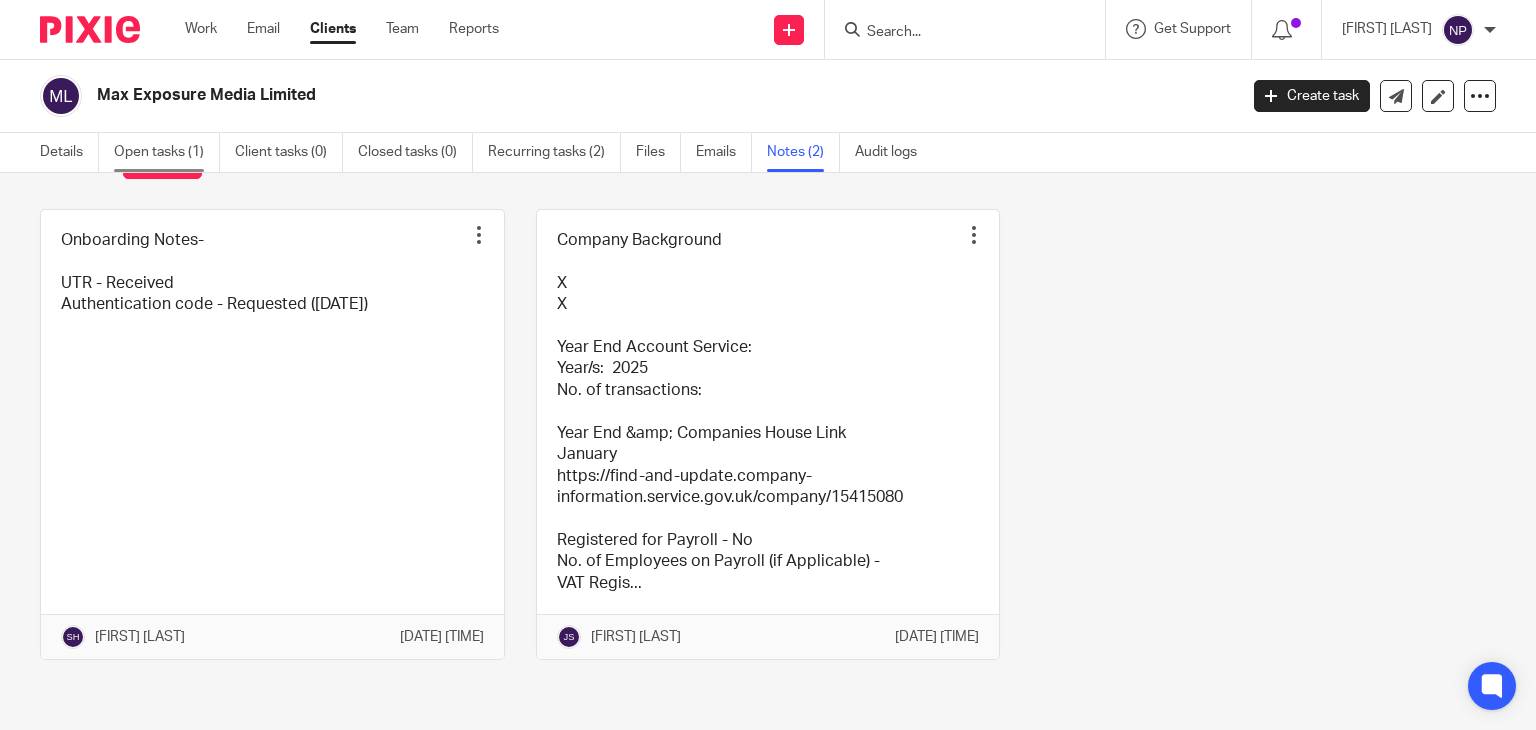 click on "Open tasks (1)" at bounding box center (167, 152) 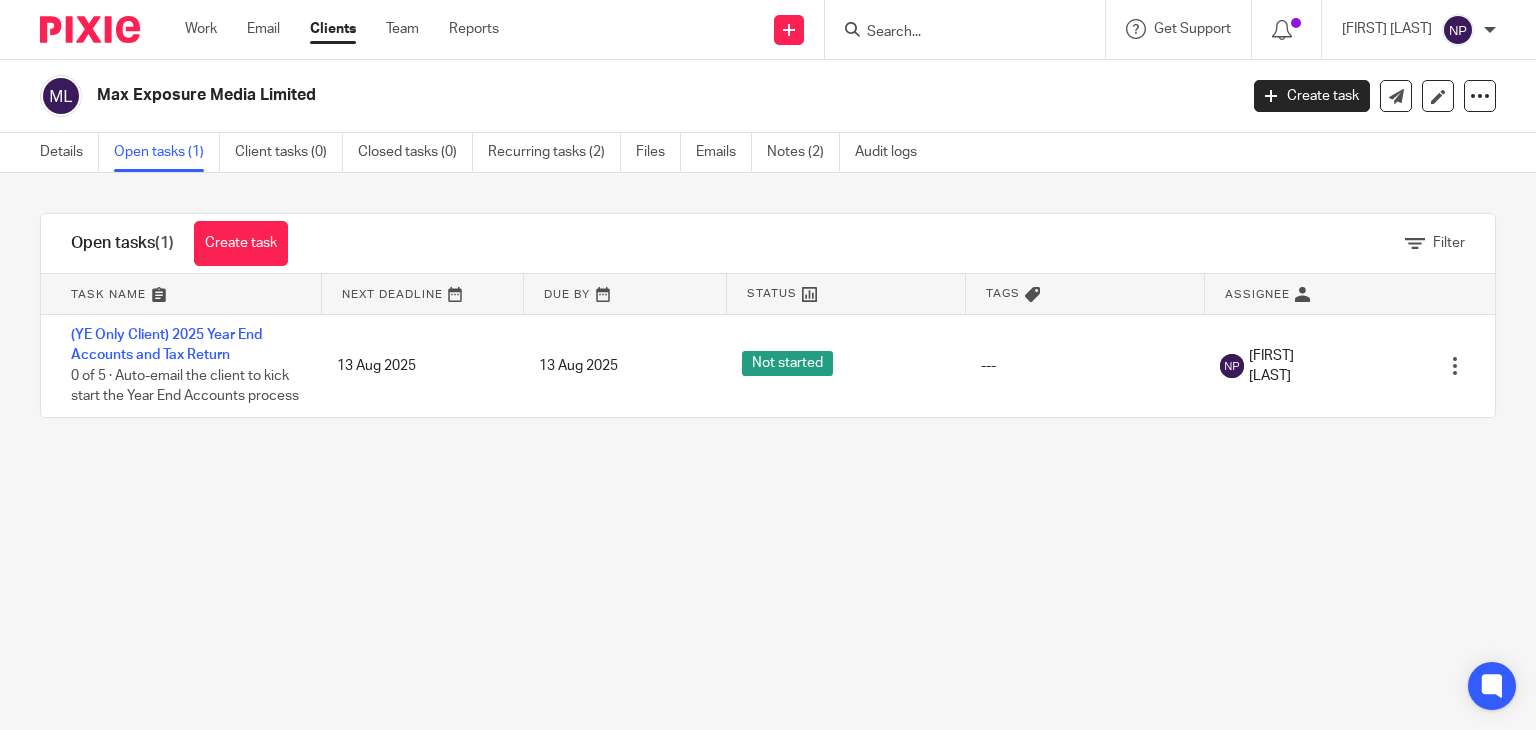 scroll, scrollTop: 0, scrollLeft: 0, axis: both 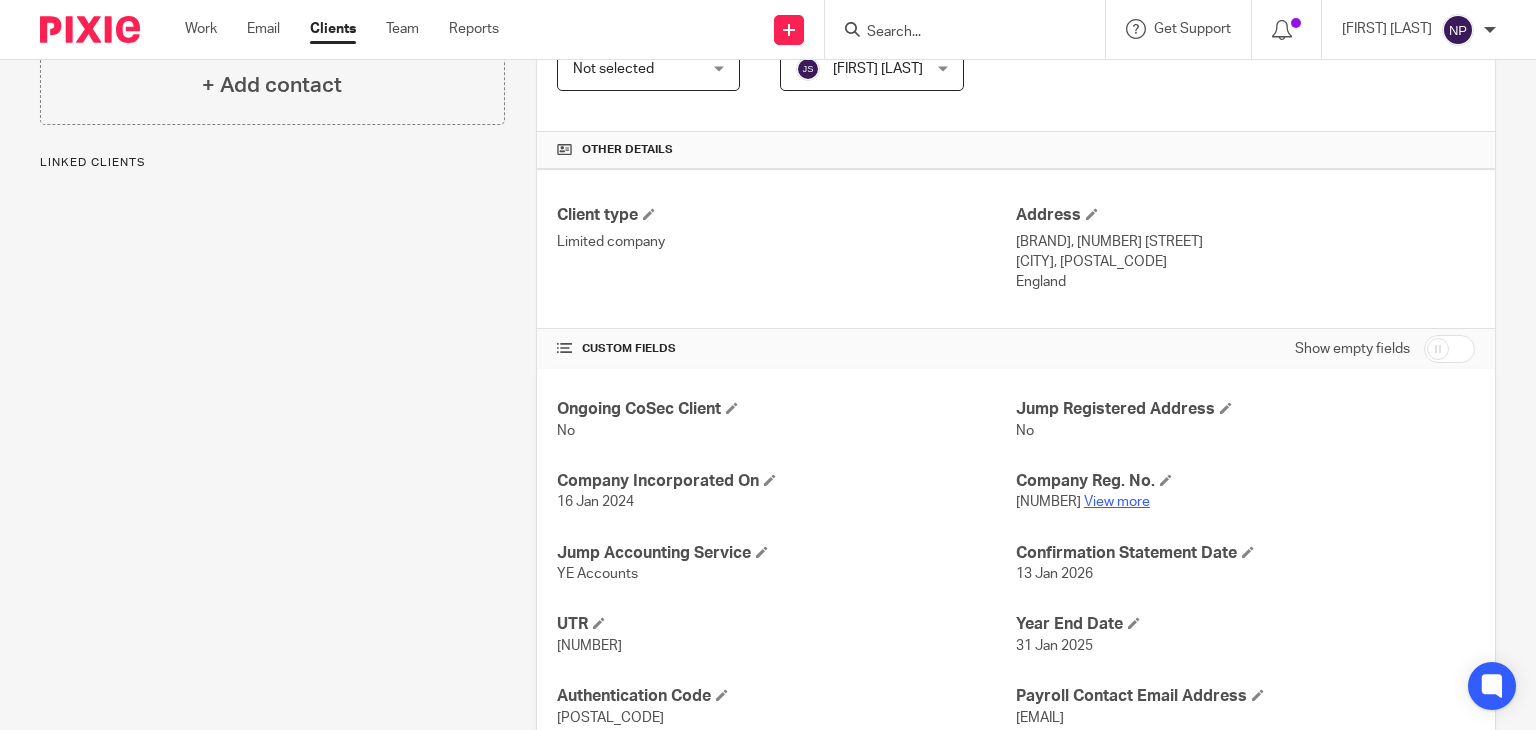 click on "View more" at bounding box center (1117, 502) 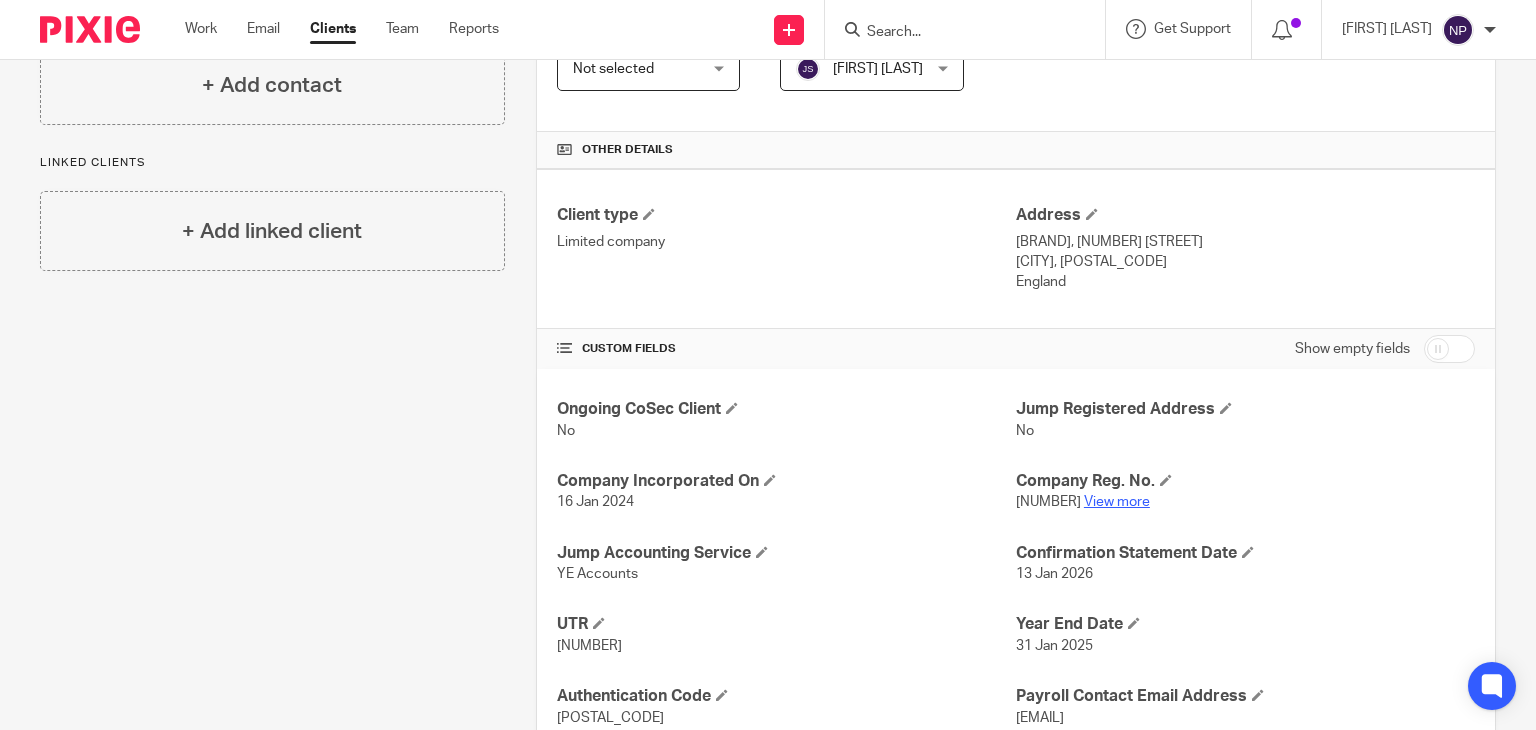click on "View more" at bounding box center [1117, 502] 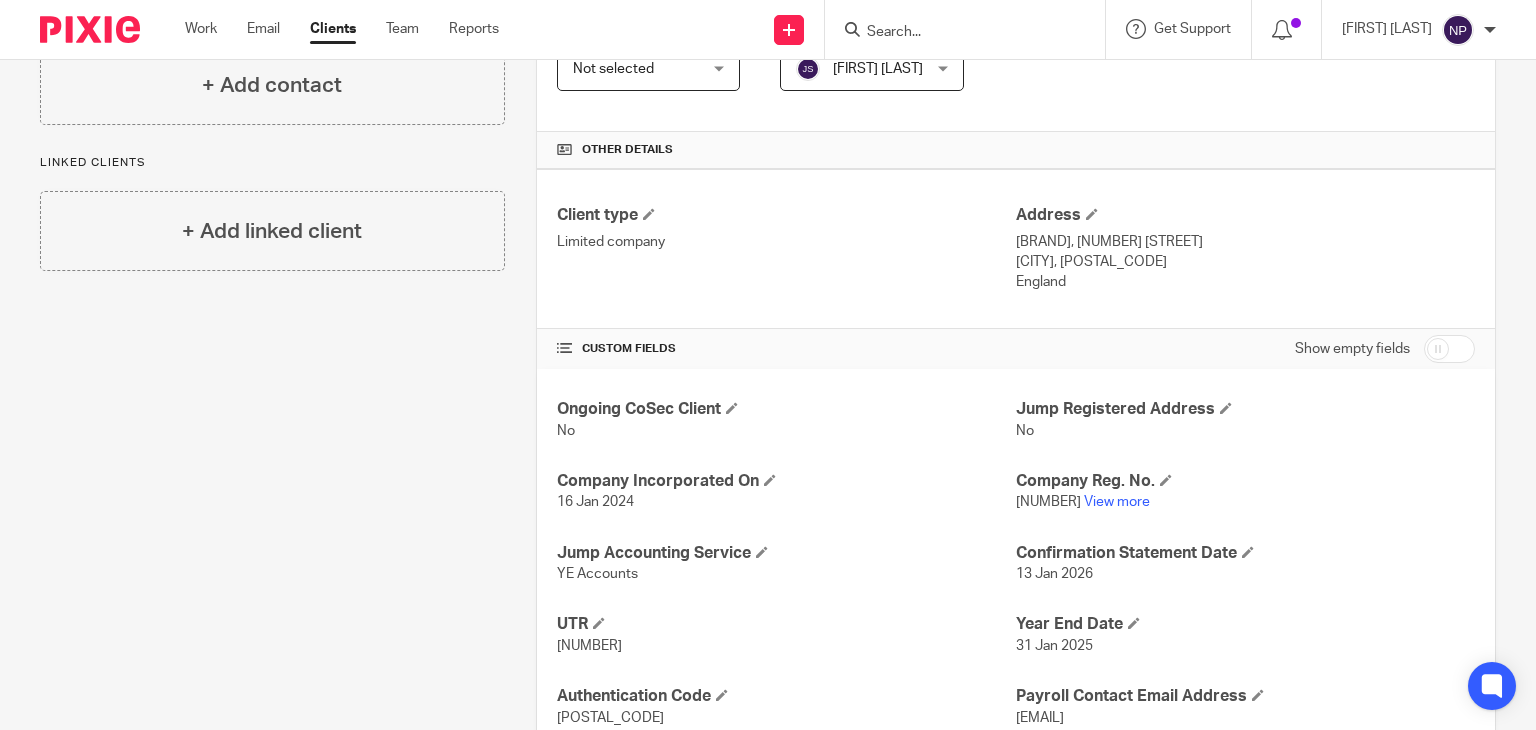 click at bounding box center [955, 33] 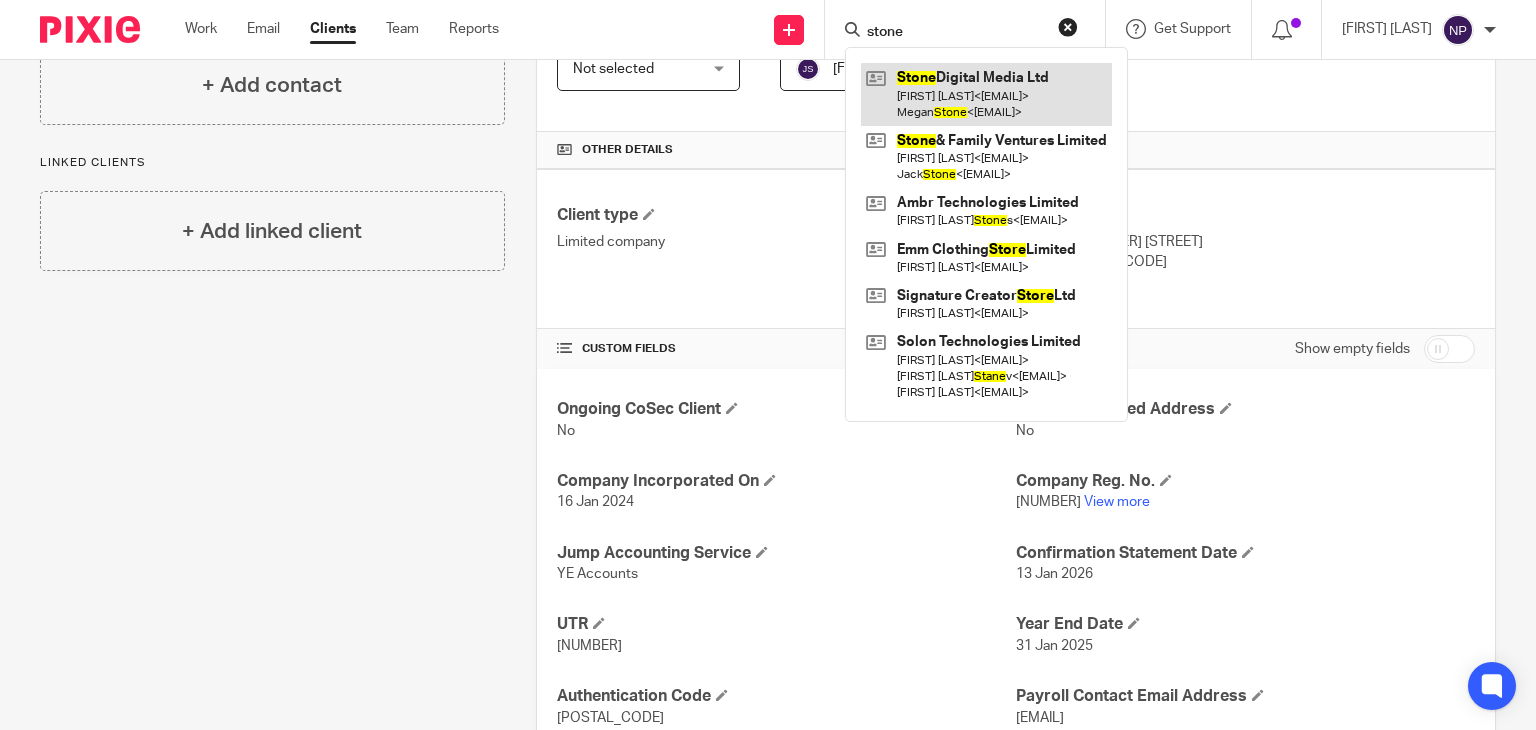 type on "stone" 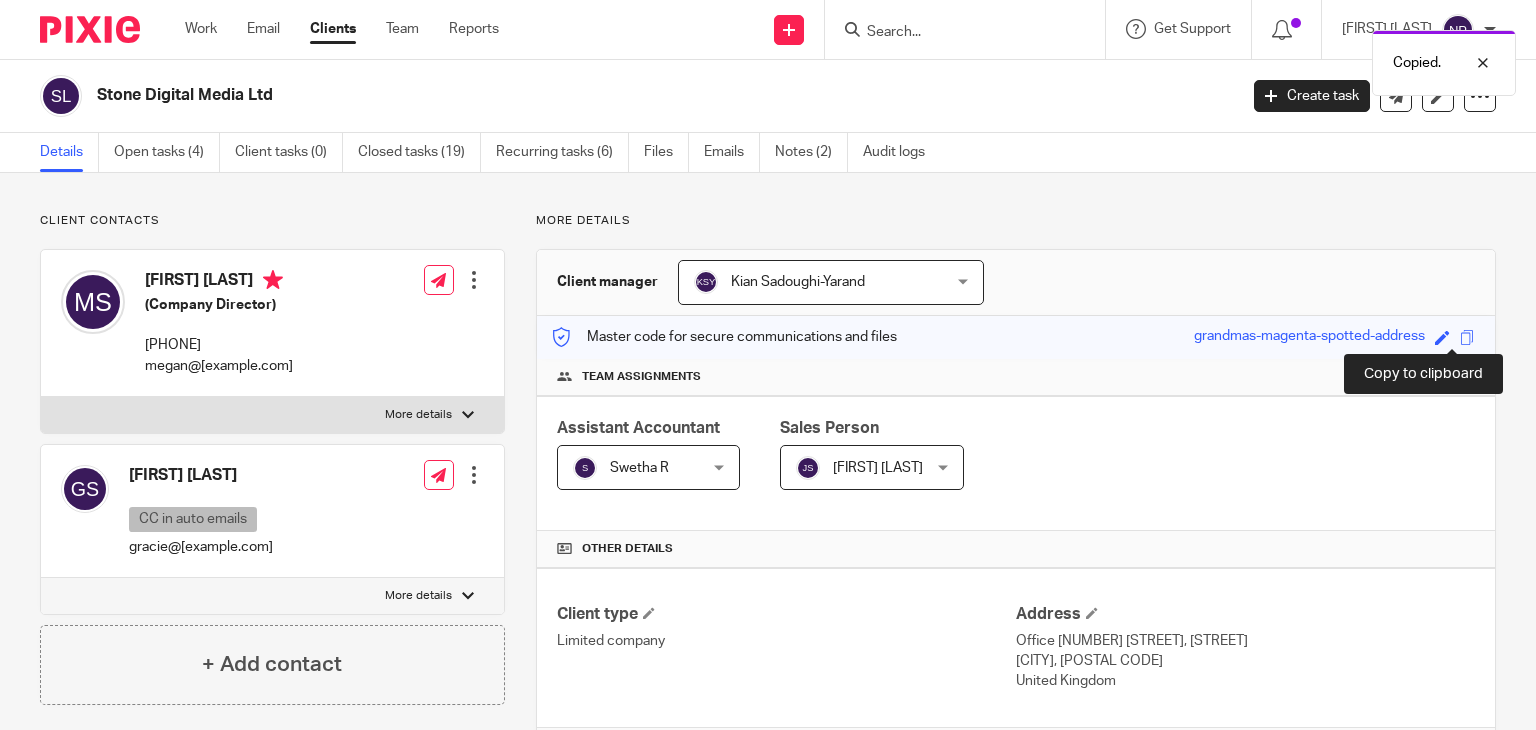 scroll, scrollTop: 0, scrollLeft: 0, axis: both 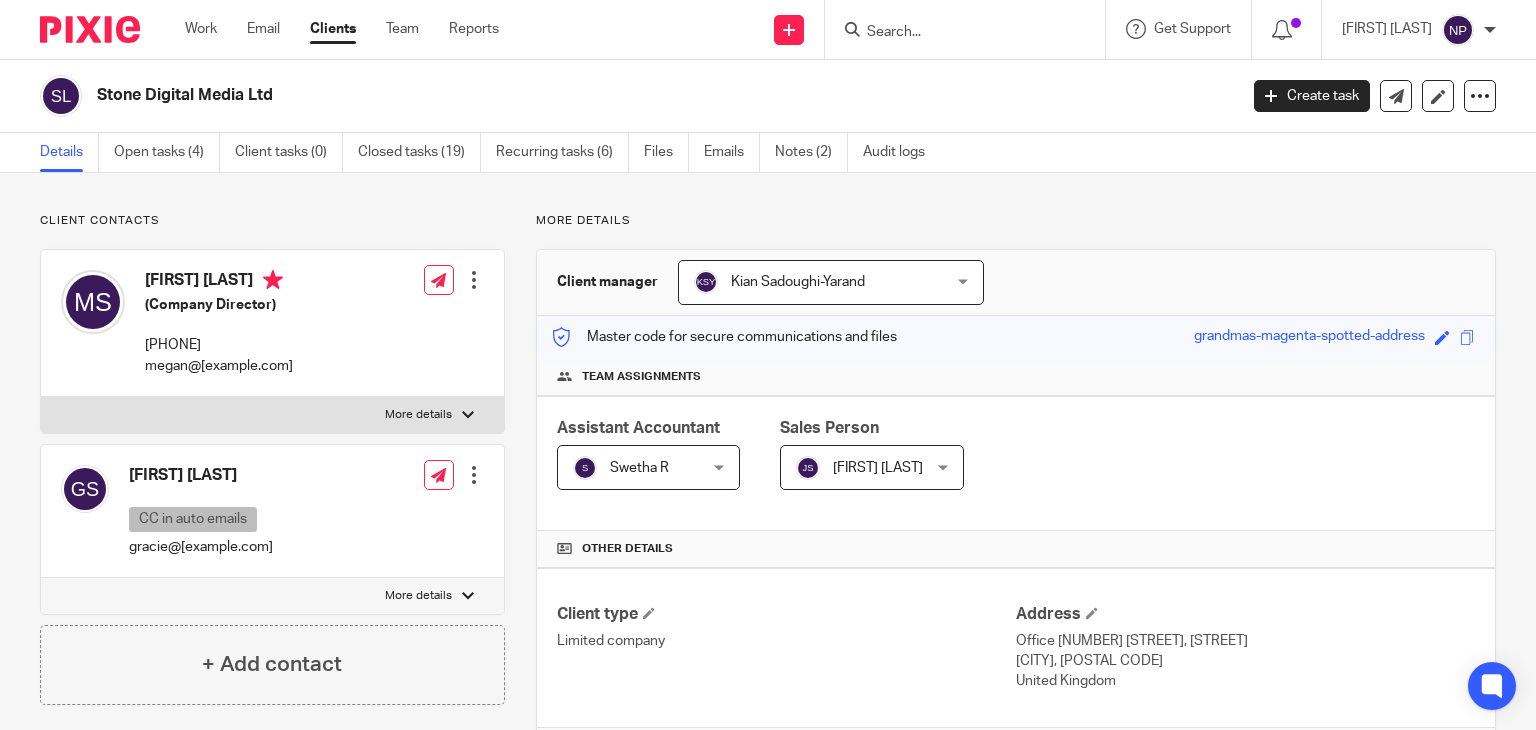 click on "More details
Client manager
[FIRST] [LAST]
[FIRST] [LAST]
[FIRST] [LAST]
[FIRST] [LAST]
[FIRST] [LAST]
[FIRST] [LAST]
[FIRST] [LAST]
[FIRST] [LAST]
[FIRST] [LAST]
[FIRST] [LAST]
[FIRST] [LAST]
Company Secretary At Jump Accounting
[FIRST] [LAST]
[FIRST] [LAST]
[FIRST] [LAST]
[FIRST] [LAST]
[FIRST] [LAST]
[FIRST] [LAST]
[FIRST] [LAST]
[FIRST] [LAST]
Finance At Jump Accounting
[FIRST] [LAST]" at bounding box center [1000, 793] 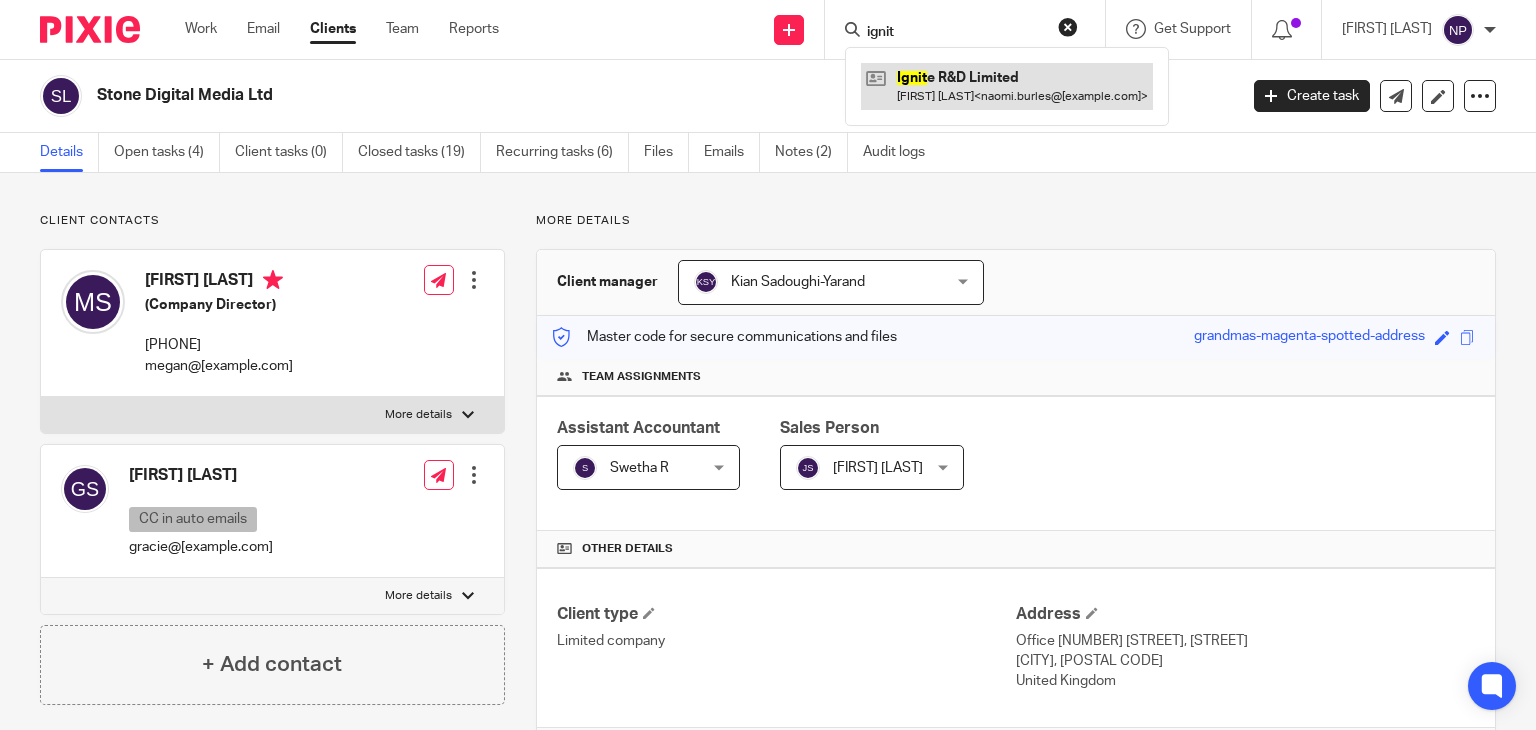 type on "ignit" 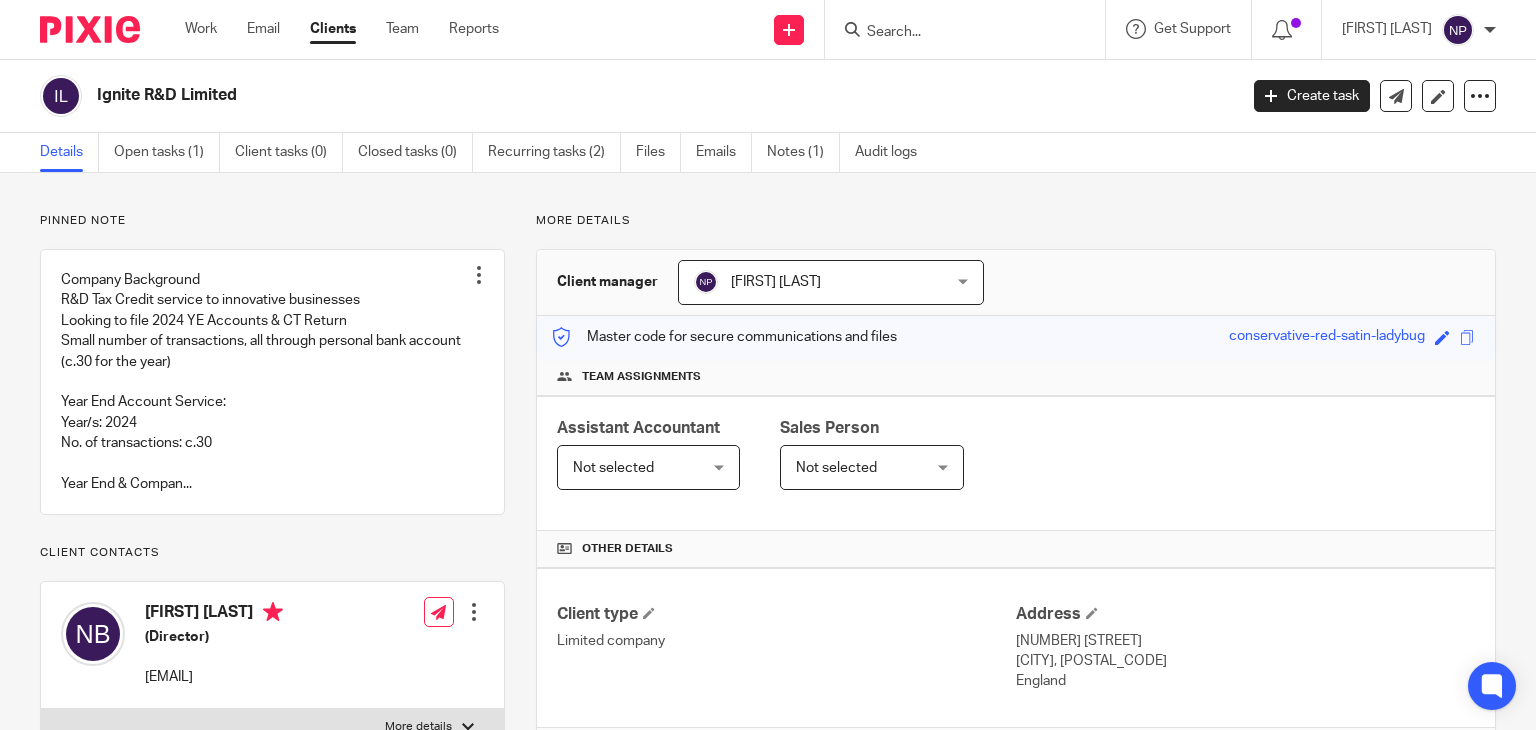scroll, scrollTop: 0, scrollLeft: 0, axis: both 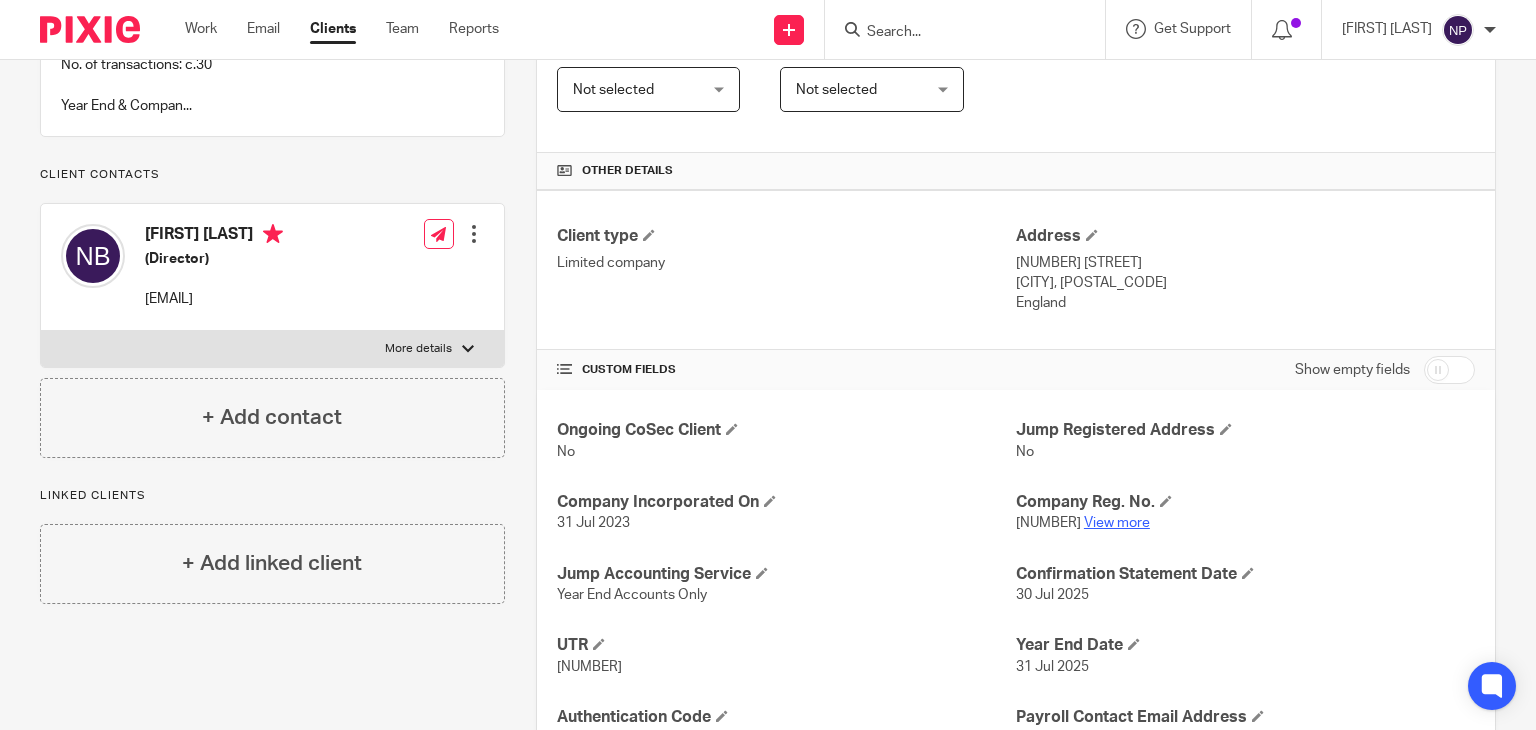 click on "View more" at bounding box center [1117, 523] 